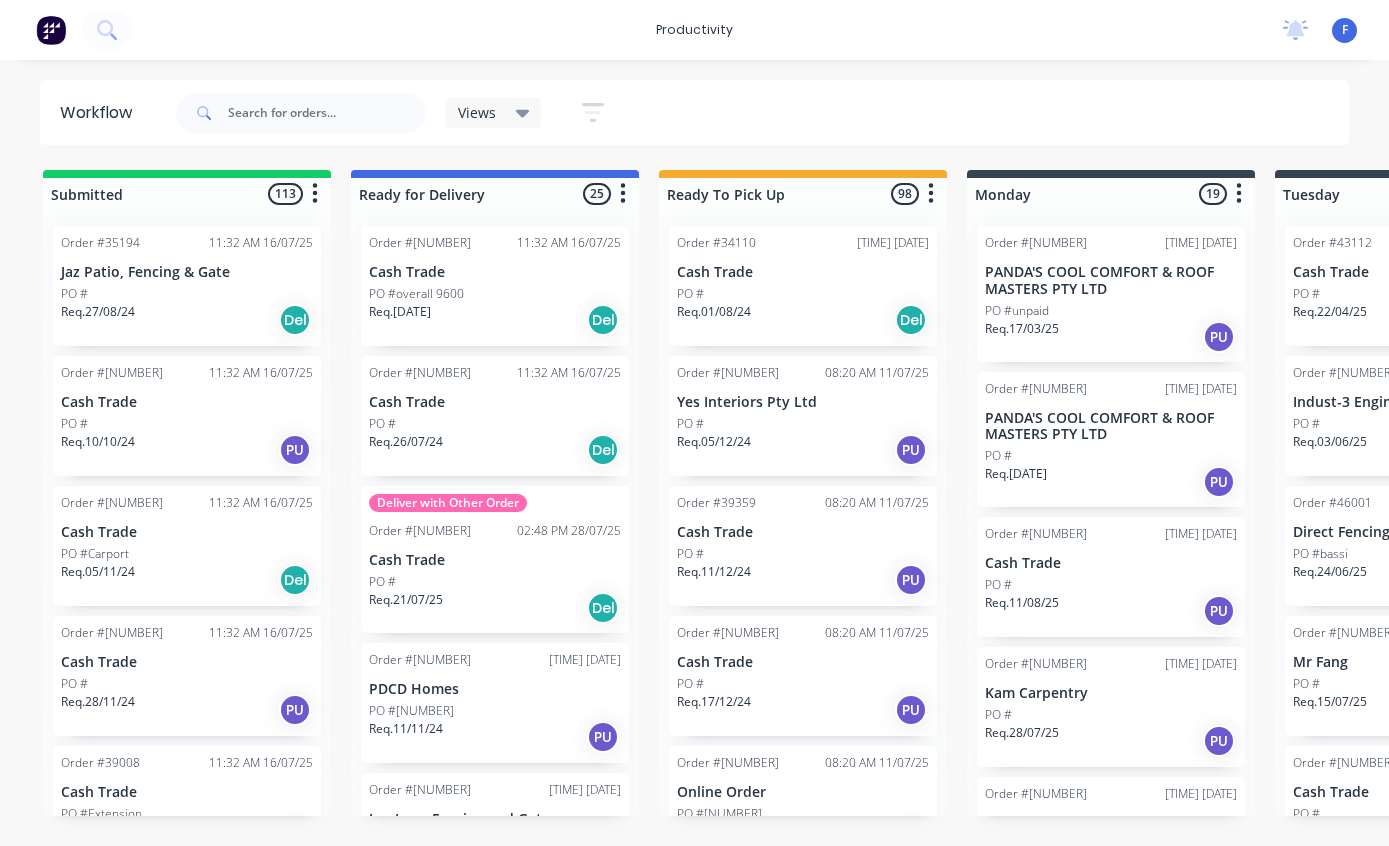 scroll, scrollTop: 40, scrollLeft: 0, axis: vertical 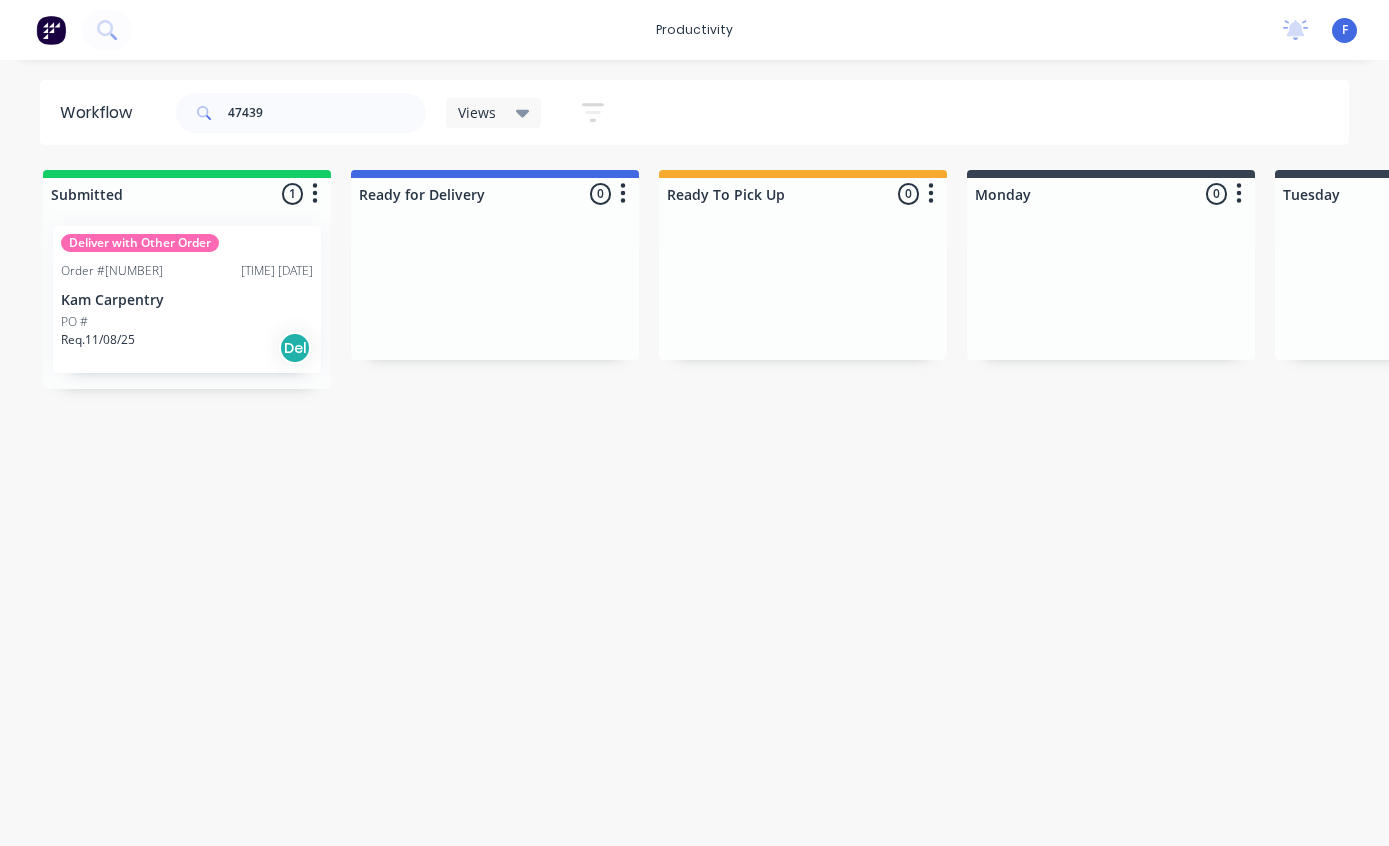 click on "Kam Carpentry" at bounding box center [187, 300] 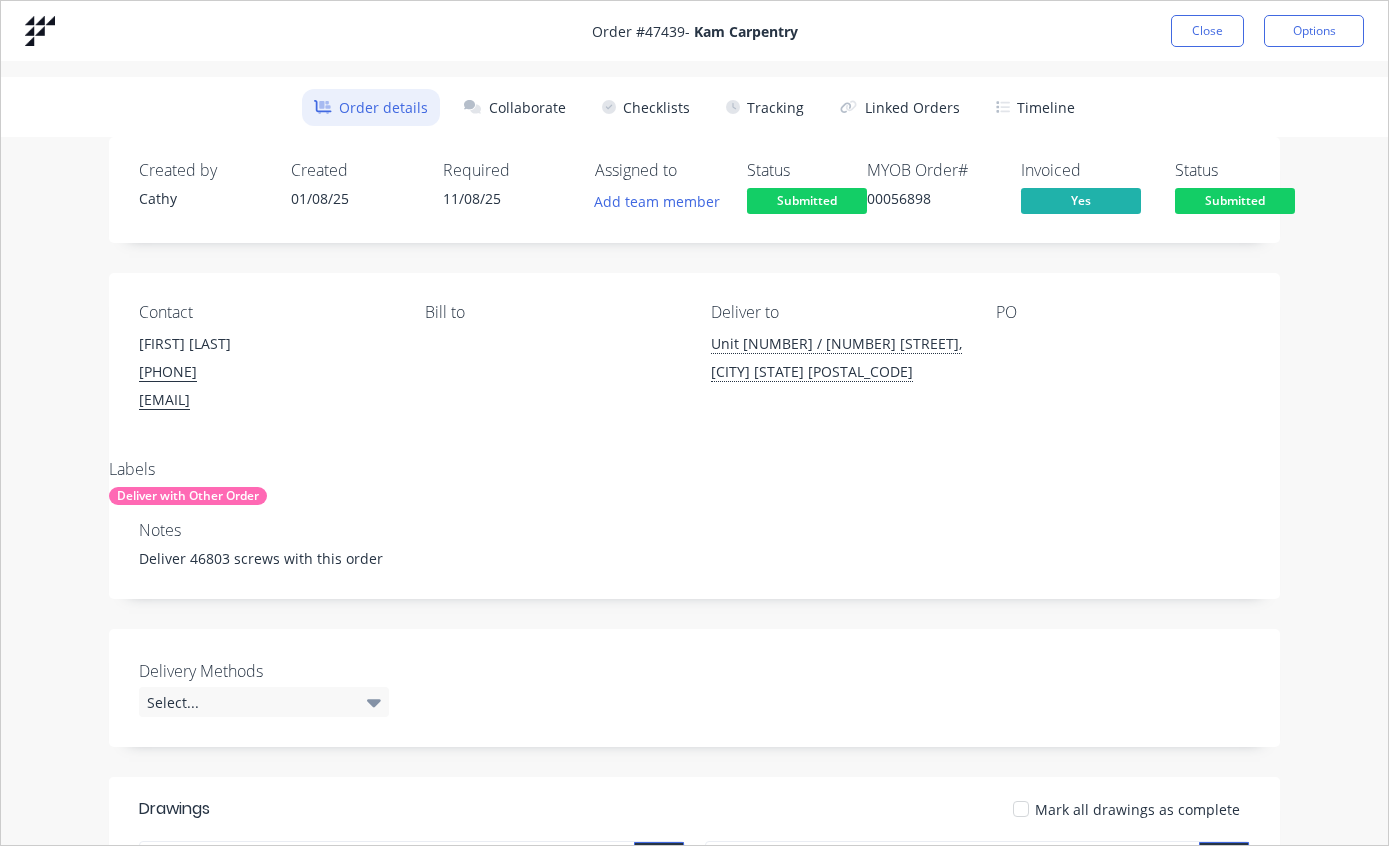 click on "Tracking" at bounding box center [765, 107] 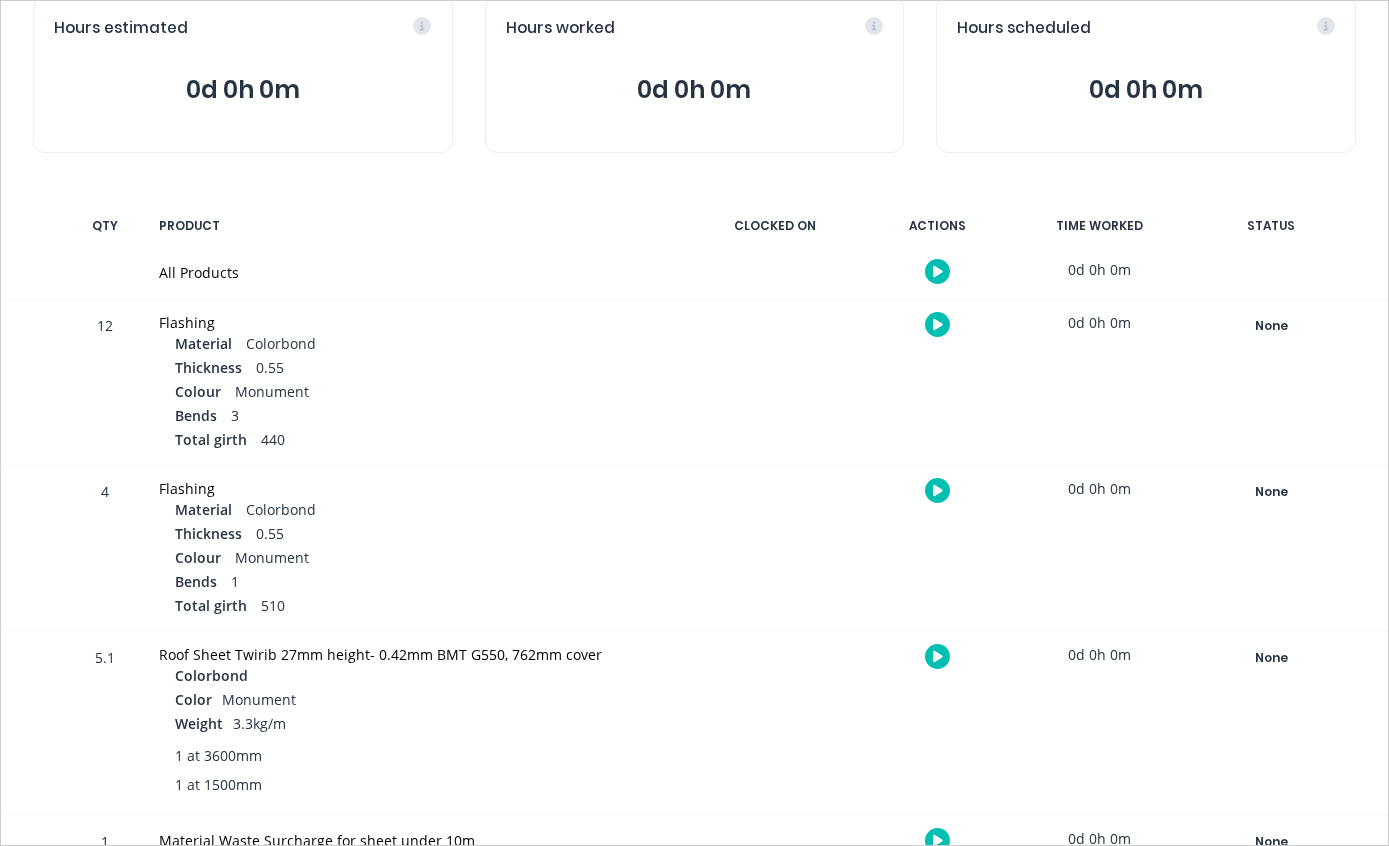 scroll, scrollTop: 224, scrollLeft: 0, axis: vertical 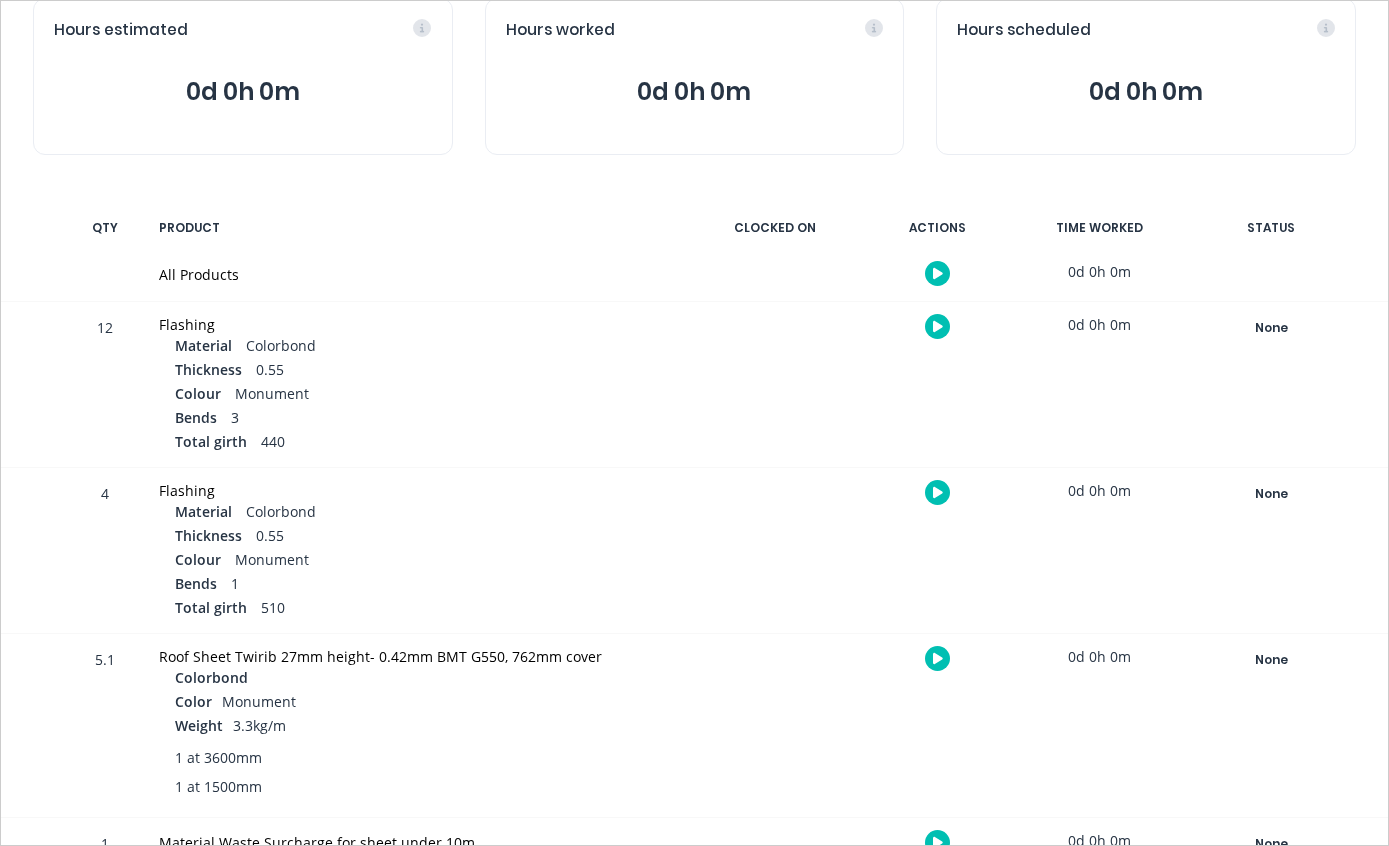 click on "None" at bounding box center (1271, 660) 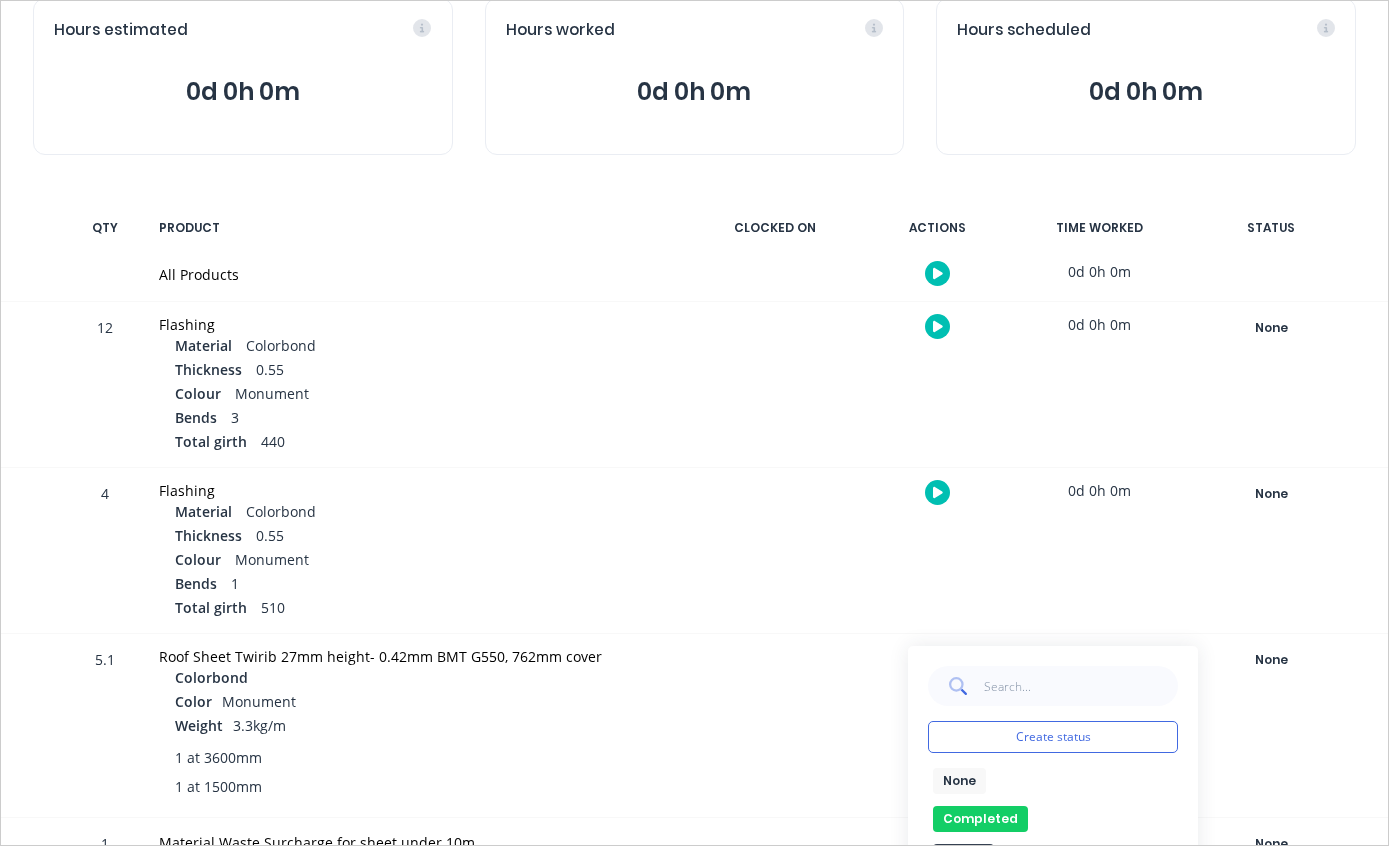 click on "Completed" at bounding box center [980, 819] 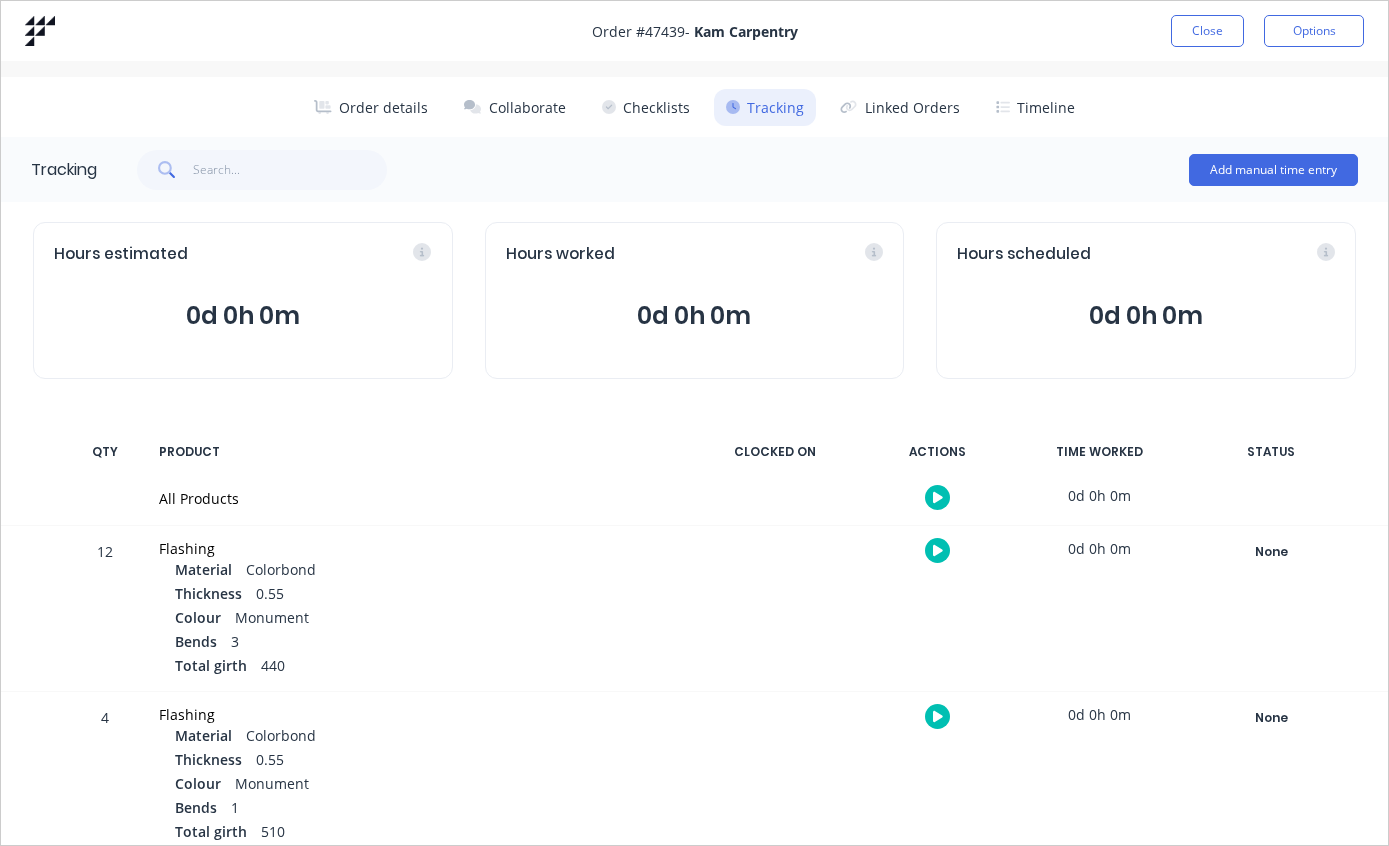 scroll, scrollTop: 0, scrollLeft: 0, axis: both 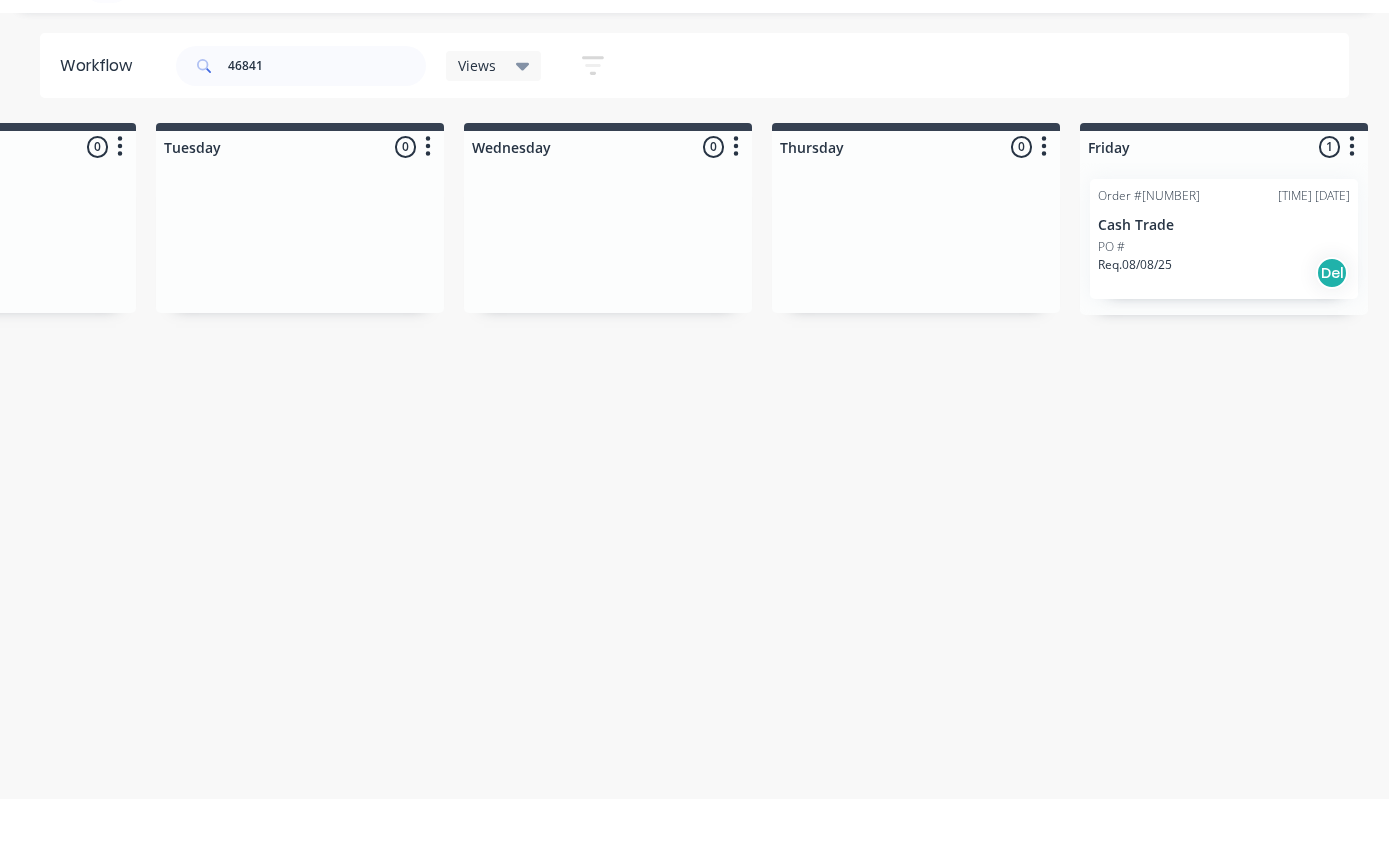 click on "Cash Trade" at bounding box center [1224, 272] 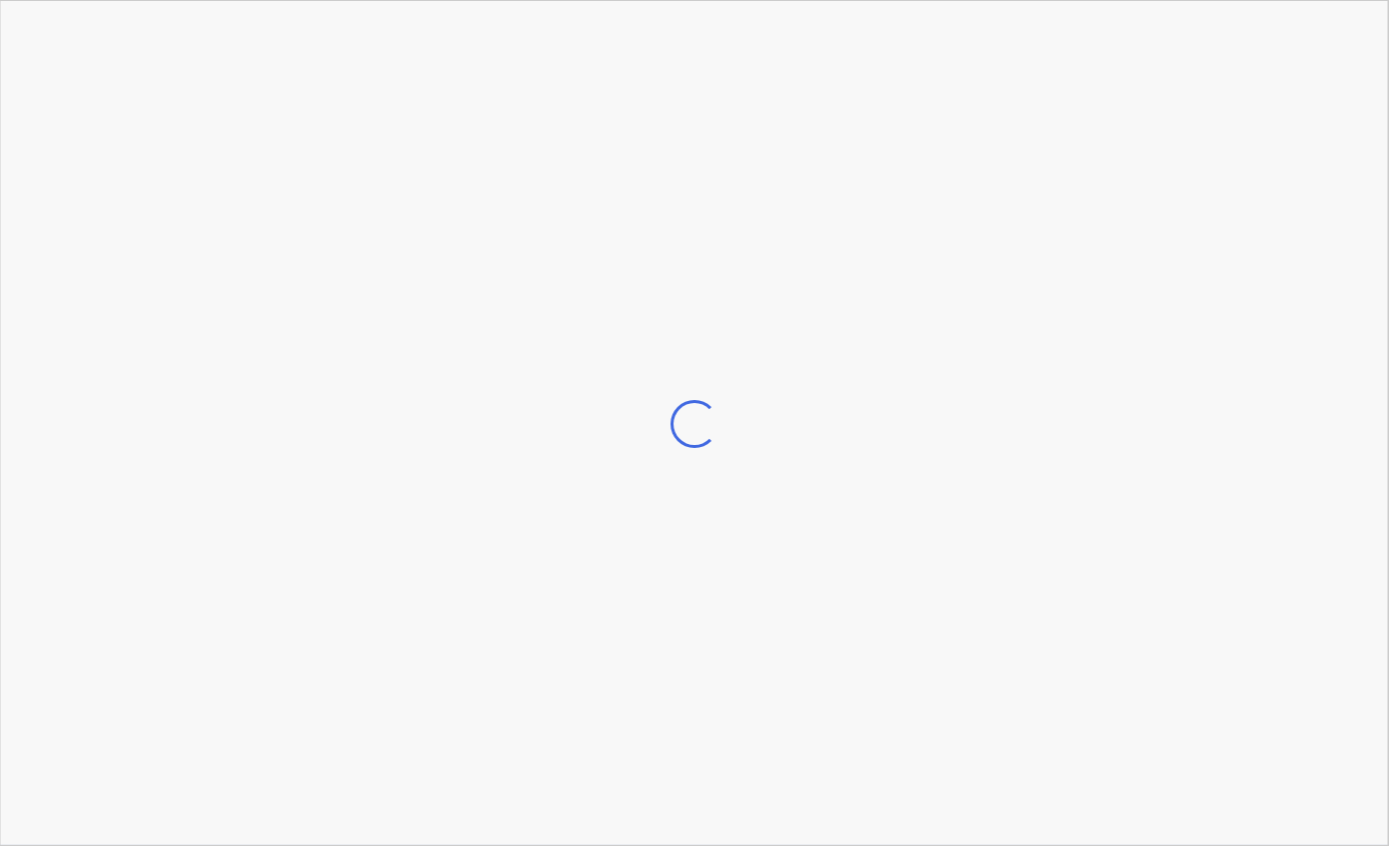 scroll, scrollTop: 40, scrollLeft: 1120, axis: both 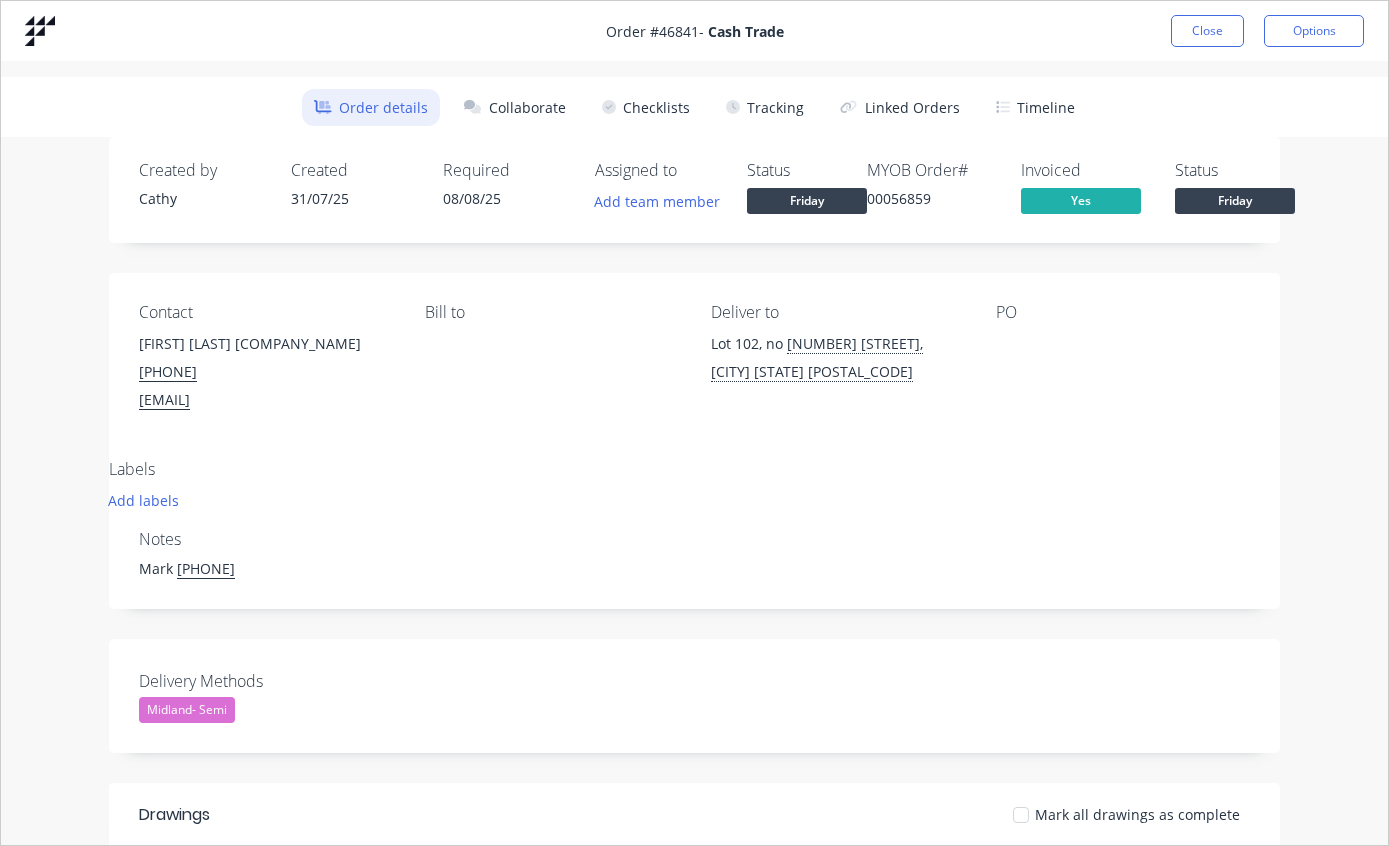 click on "Tracking" at bounding box center [765, 107] 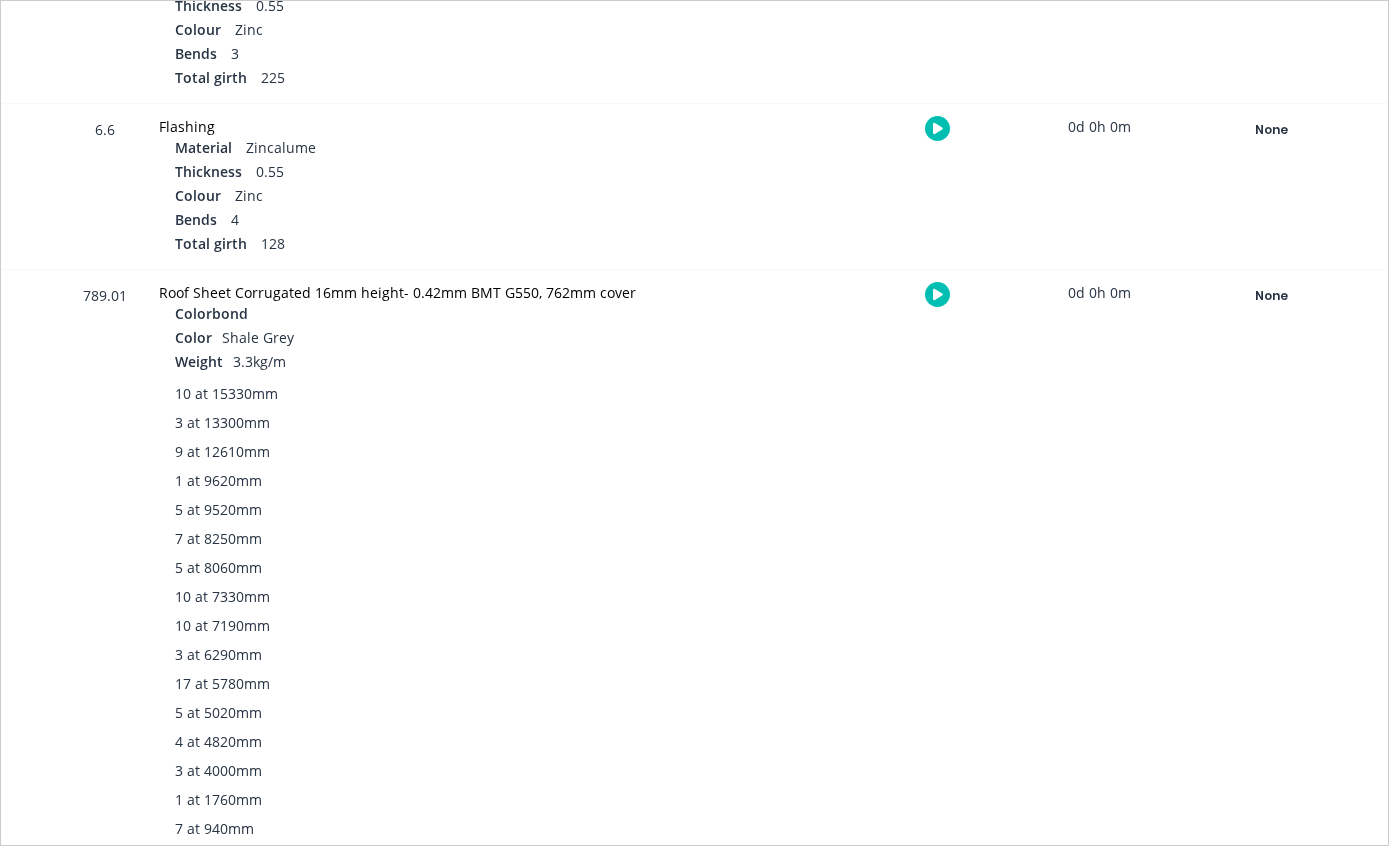 scroll, scrollTop: 6064, scrollLeft: 0, axis: vertical 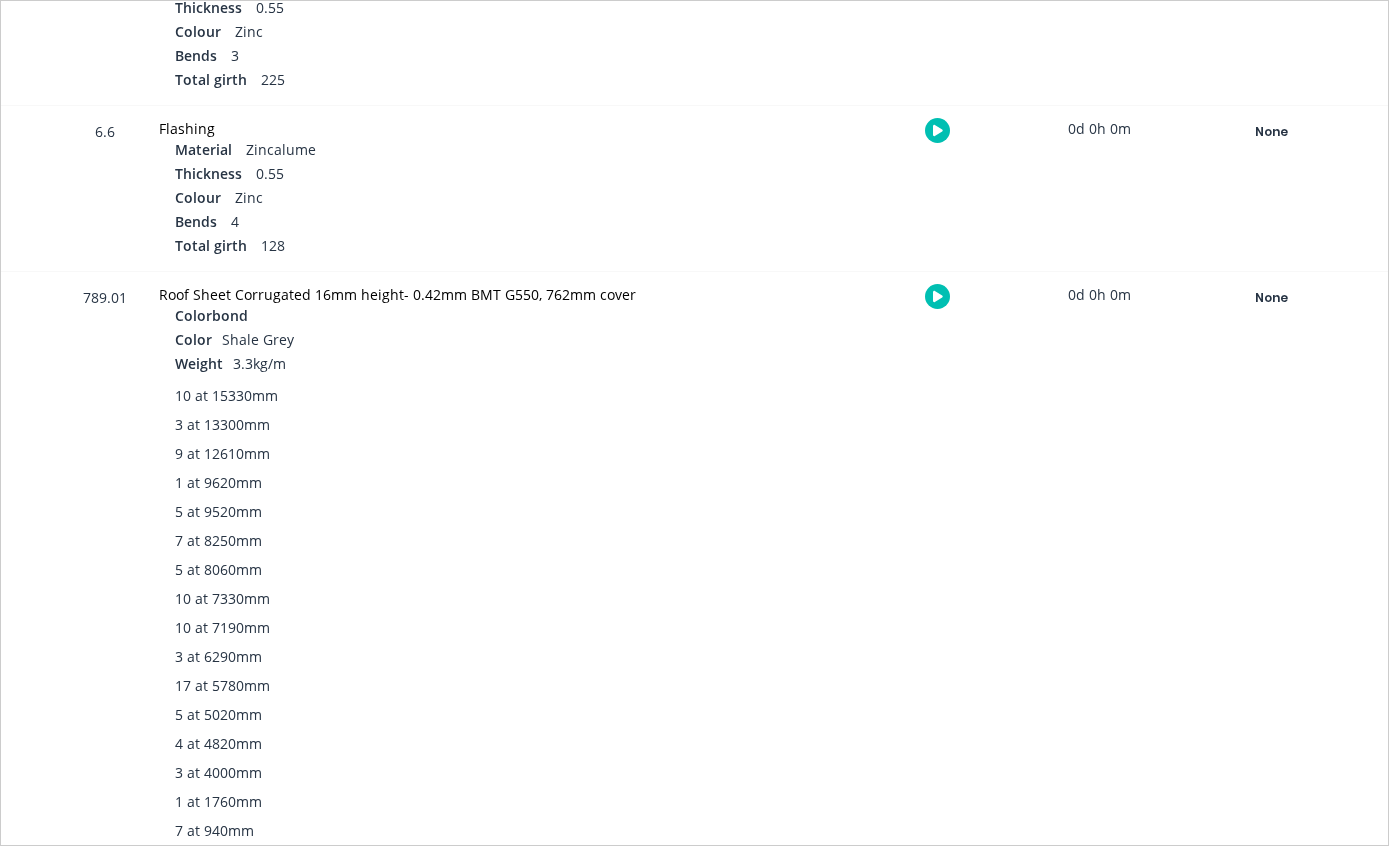 click on "None" at bounding box center [1271, 298] 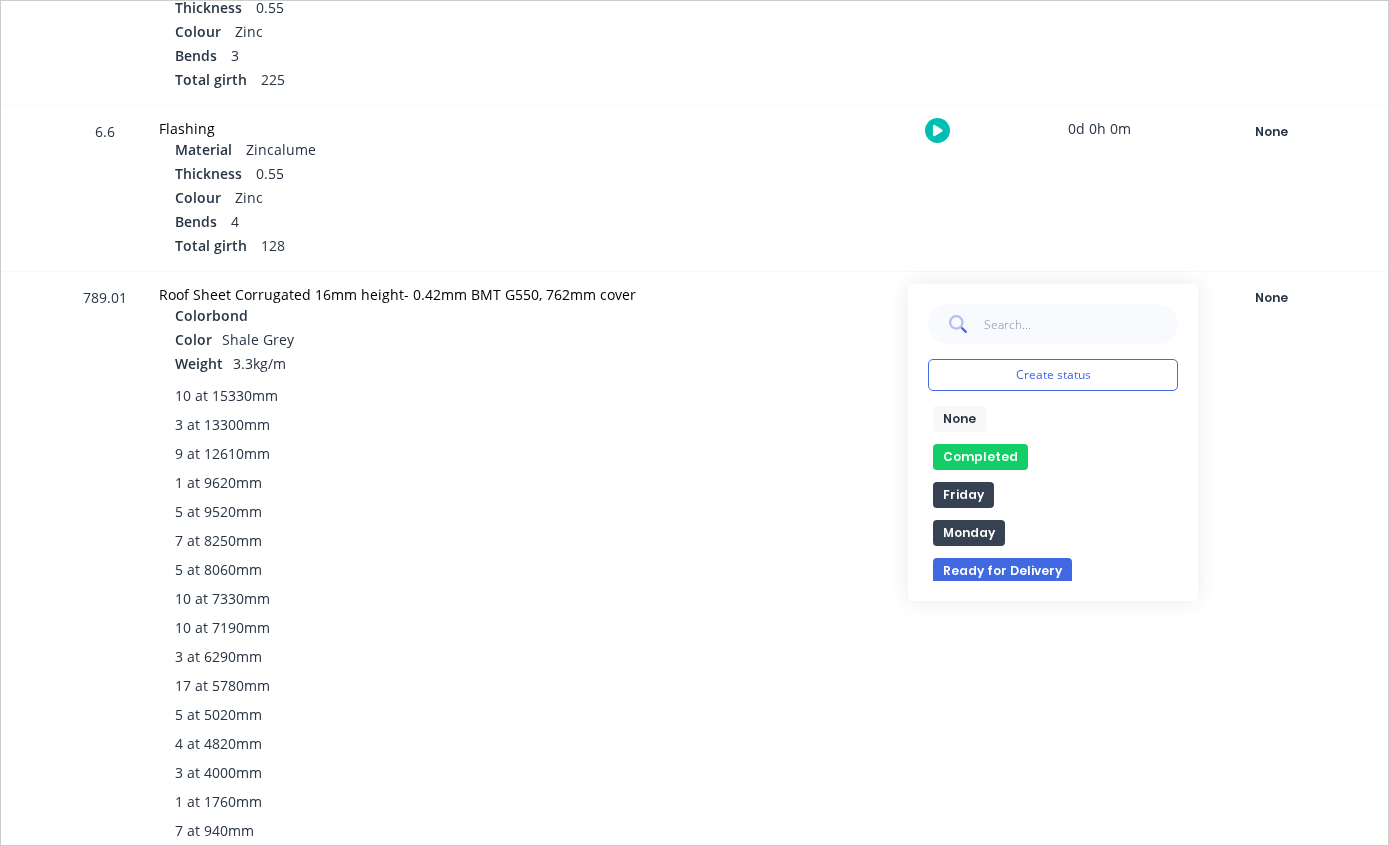 click on "Completed" at bounding box center [980, 457] 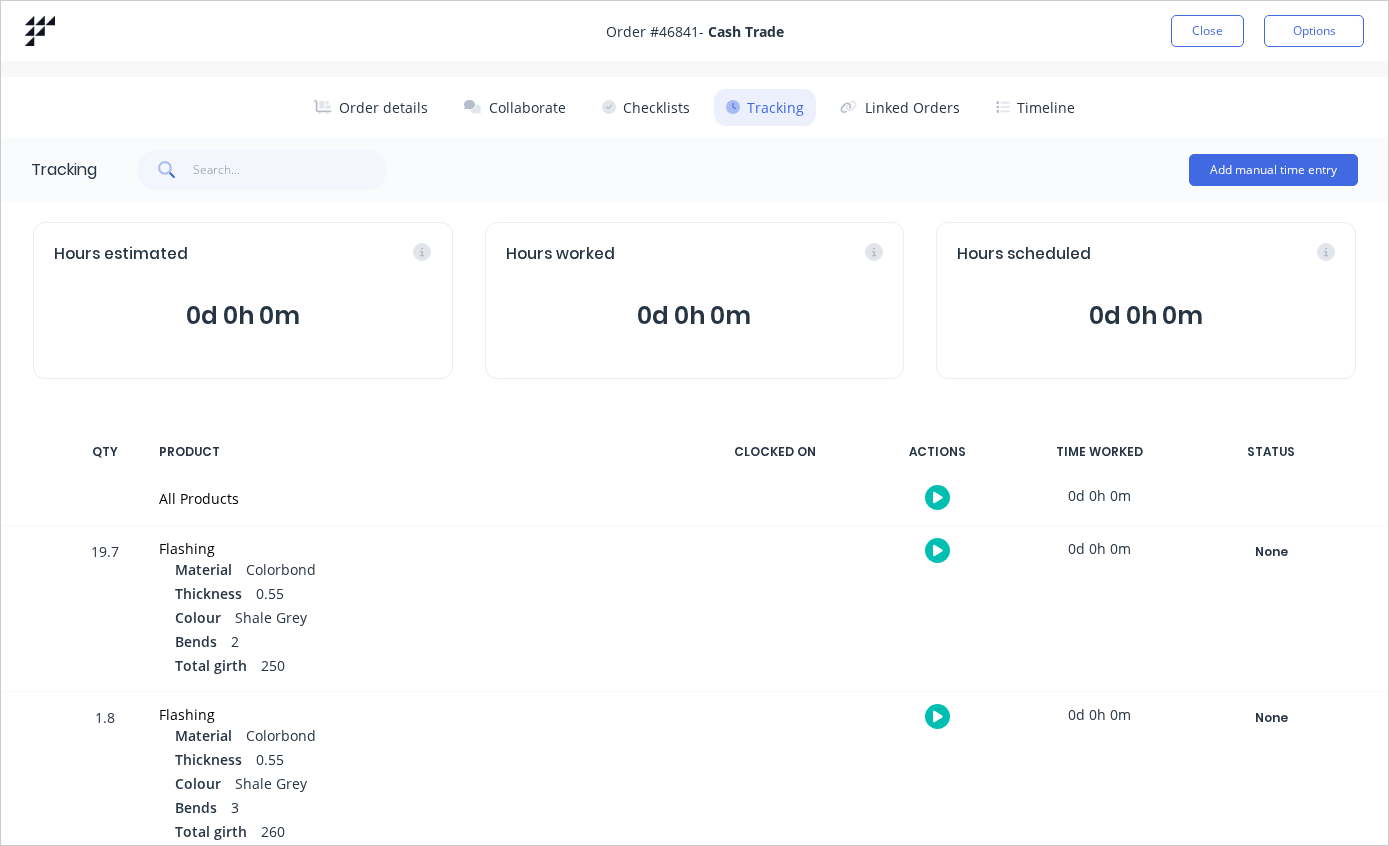 scroll, scrollTop: 0, scrollLeft: 0, axis: both 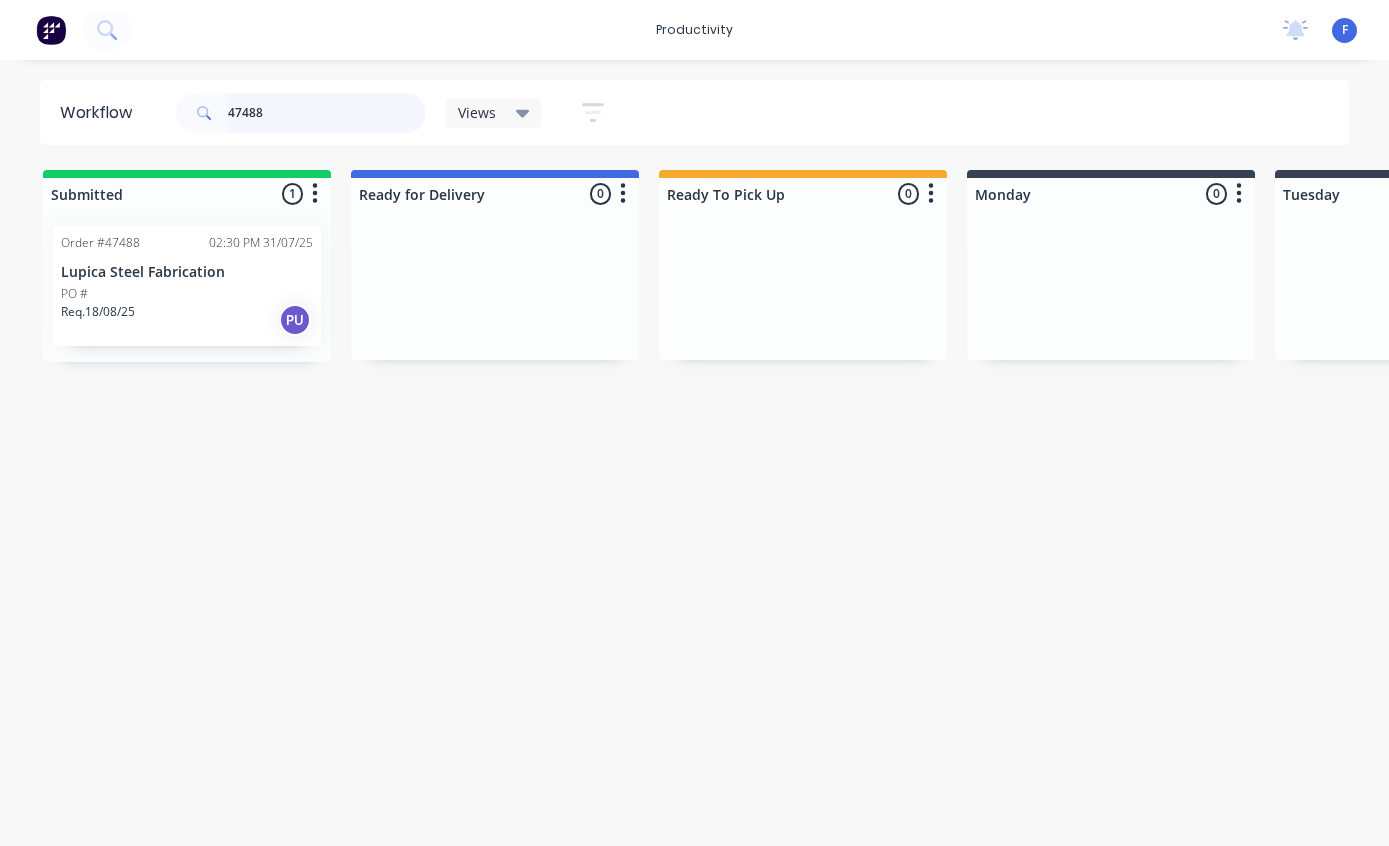 type on "47488" 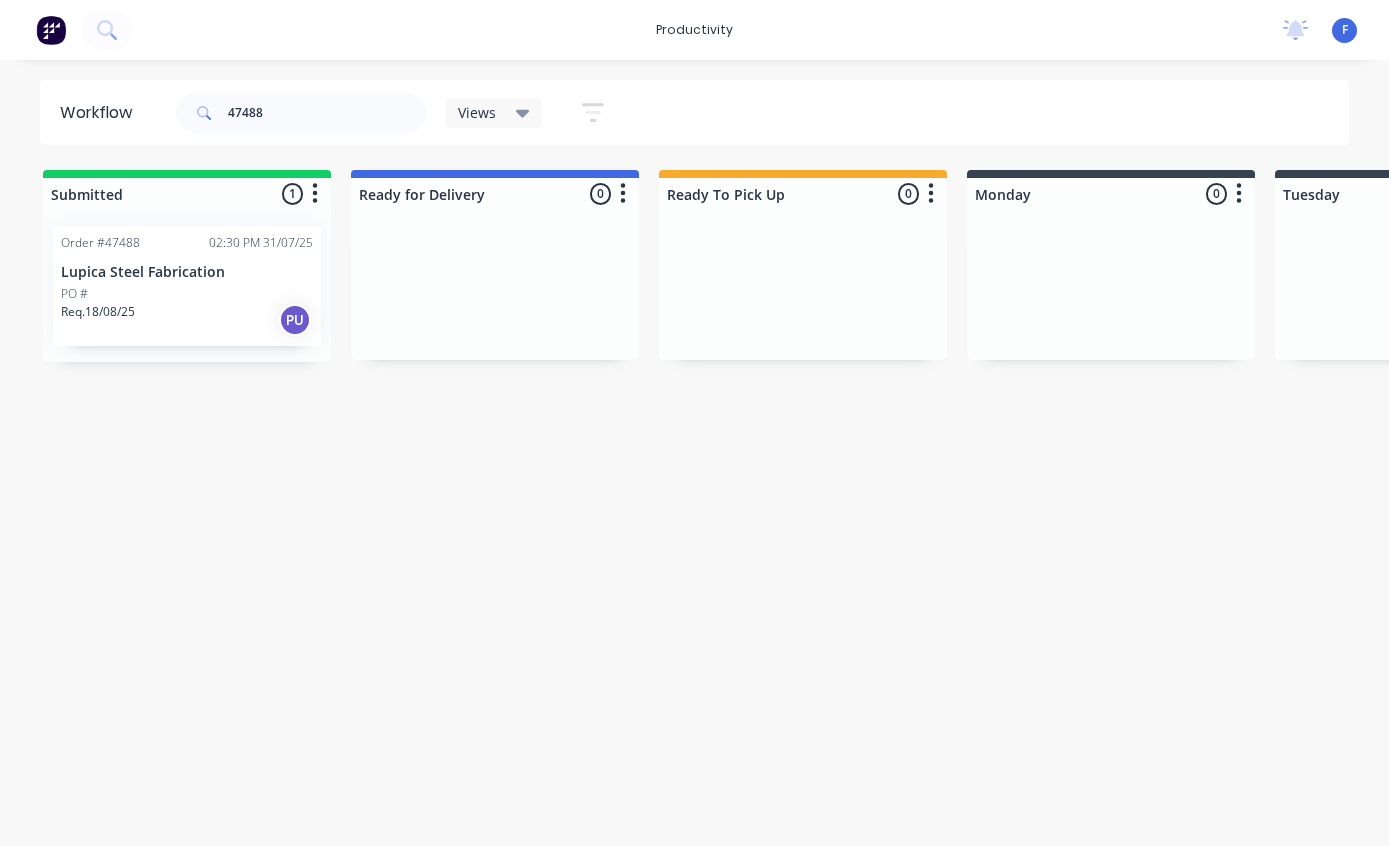 click on "PO #" at bounding box center (187, 294) 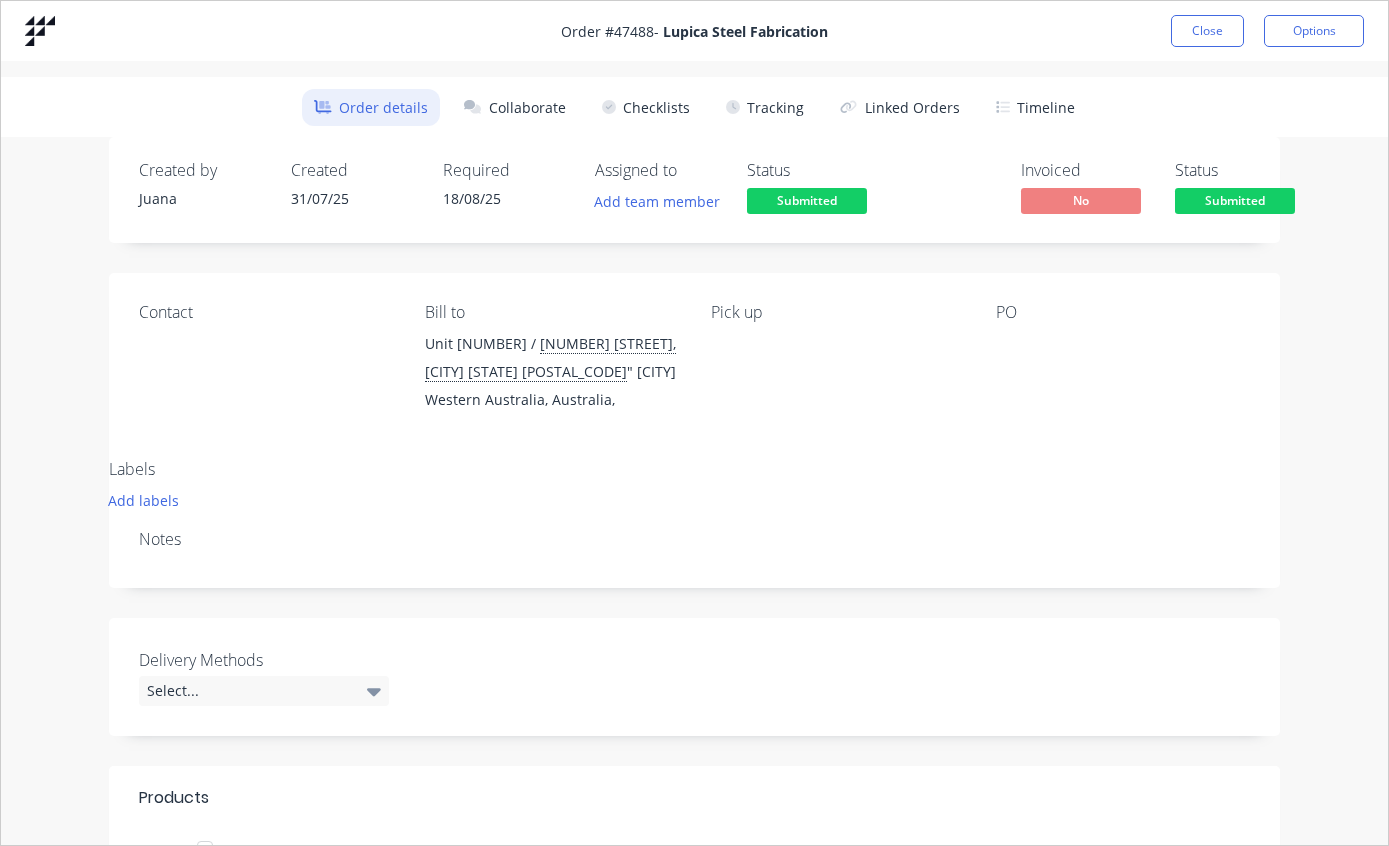 scroll, scrollTop: 0, scrollLeft: 0, axis: both 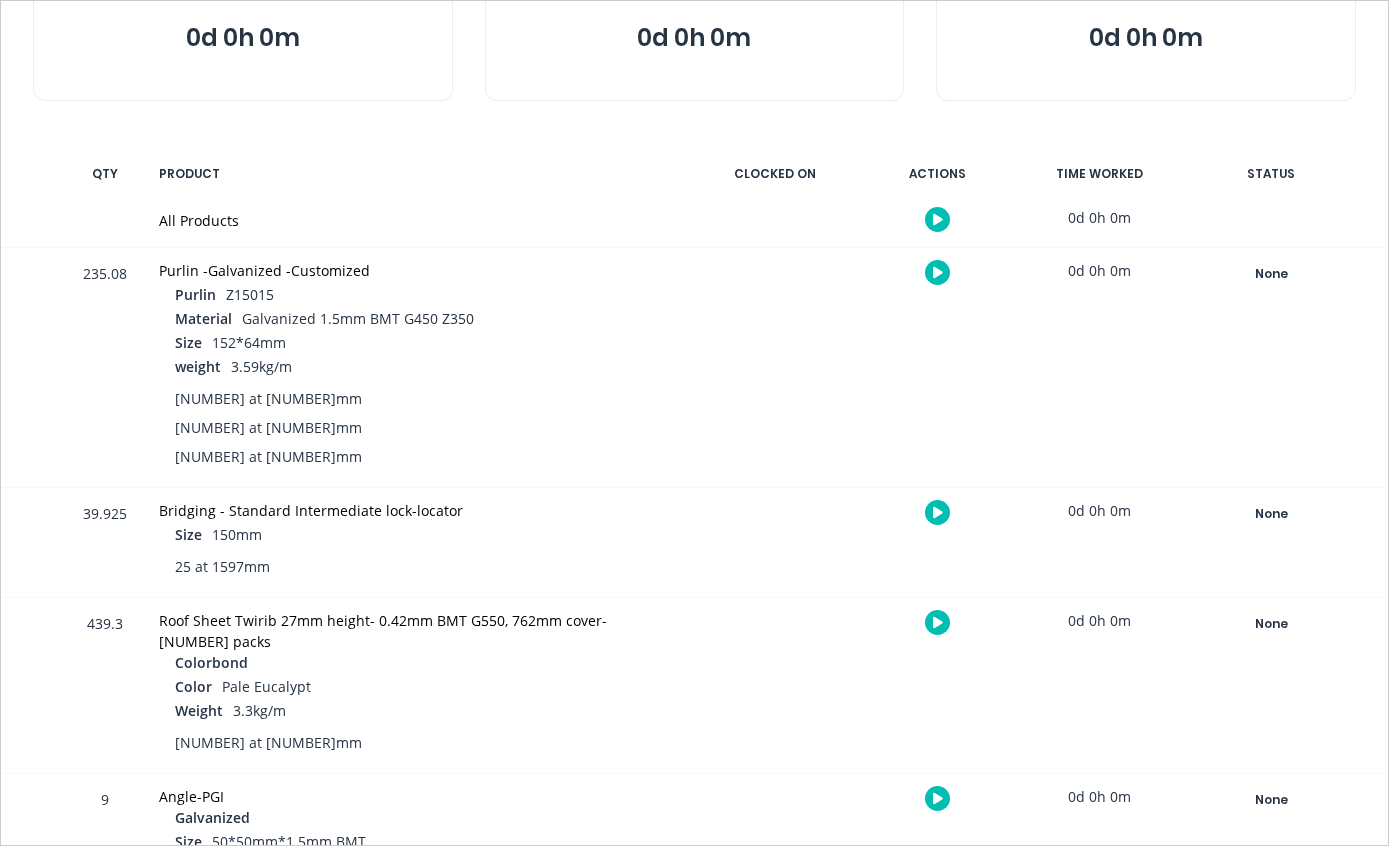 click on "None" at bounding box center [1271, 274] 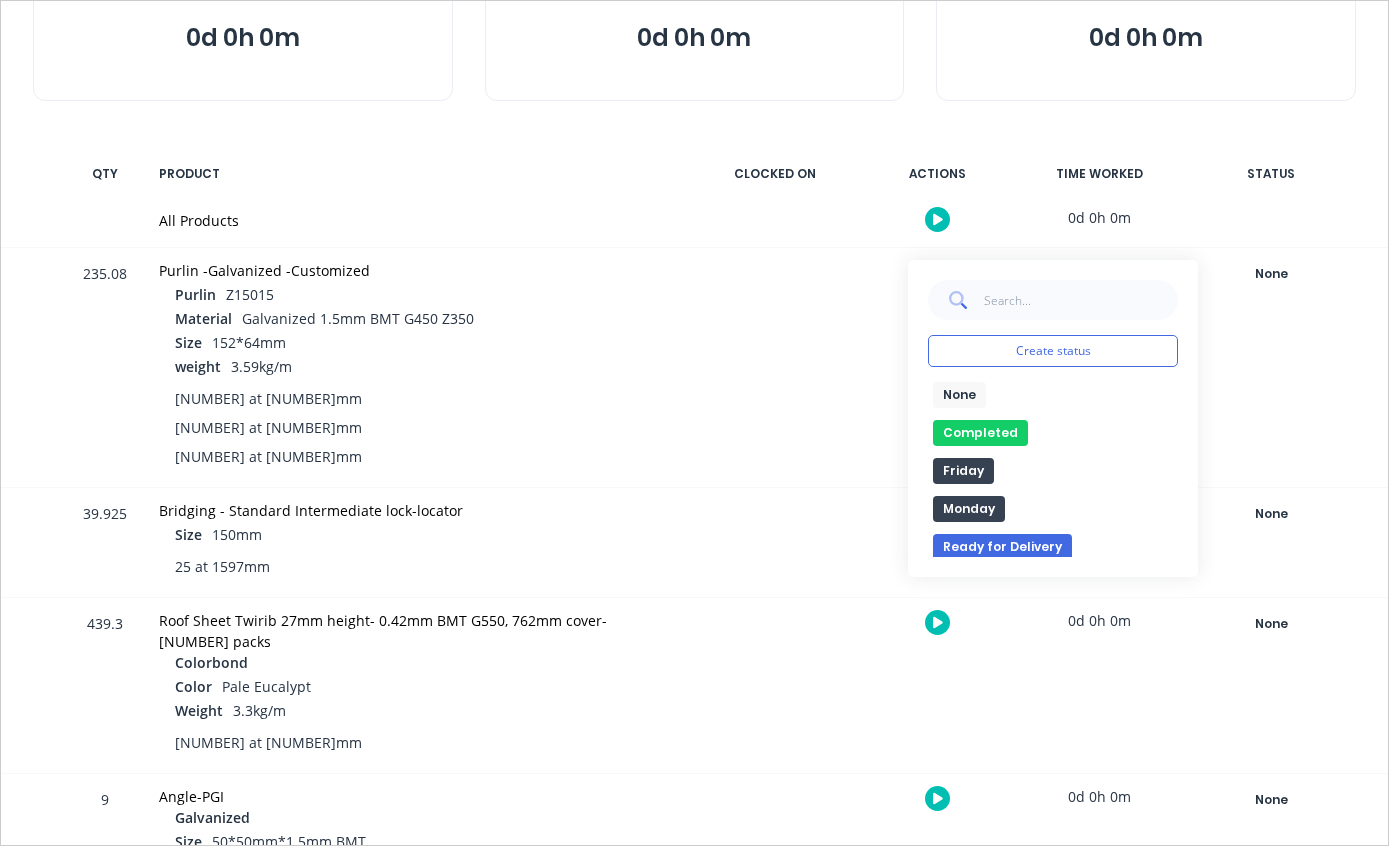 click on "Completed" at bounding box center [980, 433] 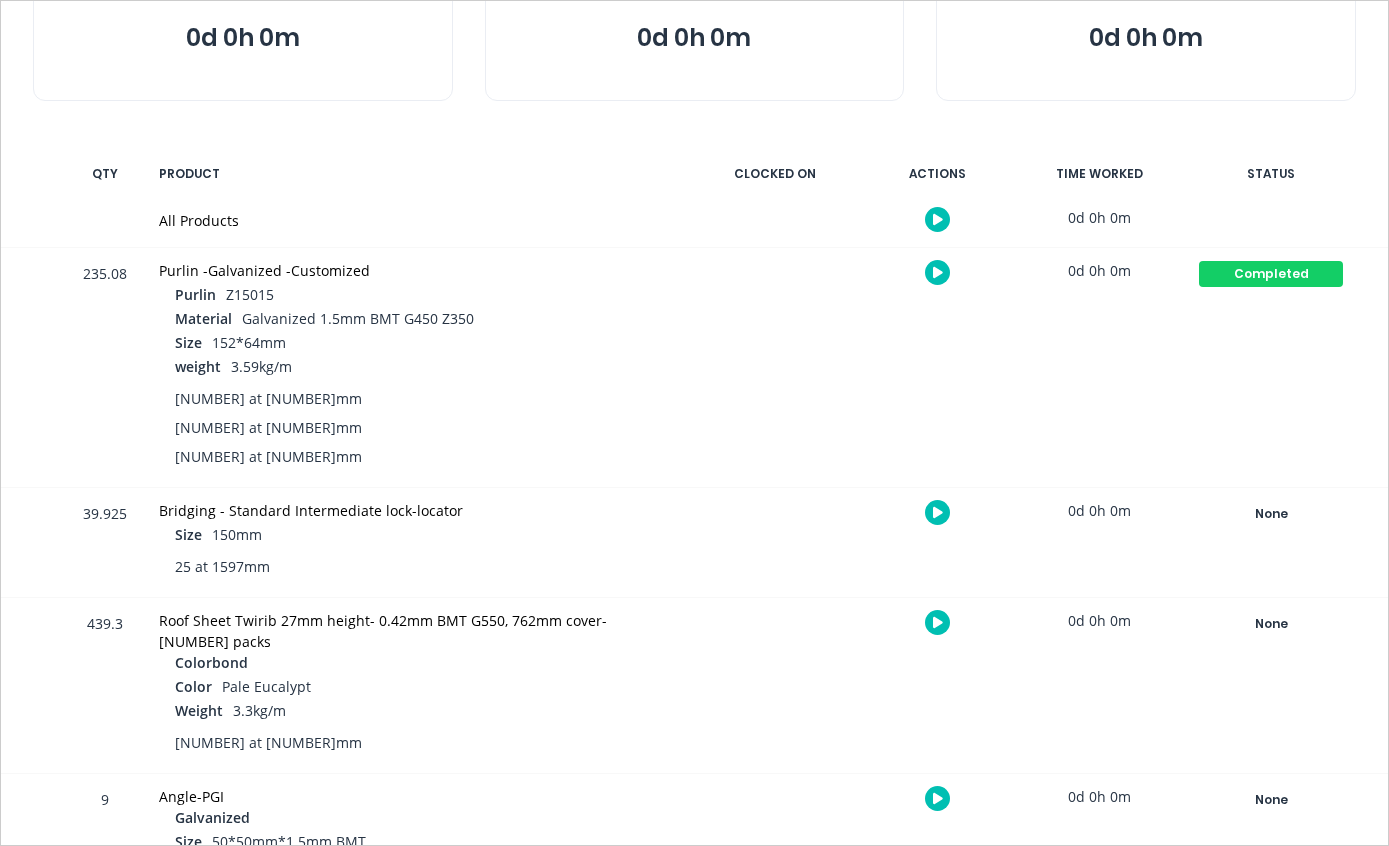 click on "235.08 Purlin -Galvanized -Customized Purlin  Z15015 Material Galvanized 1.5mm BMT G450 Z350 Size 152*64mm weight 3.59kg/m 6 at 8085mm 6 at 8085mm 18 at 7670mm 0d 0h 0m Completed Create status   None   edit Completed   edit Friday   Monday   Ready for Delivery    Ready To Pick Up   Submitted   Thursday   Tuesday   Wednesday" at bounding box center [694, 367] 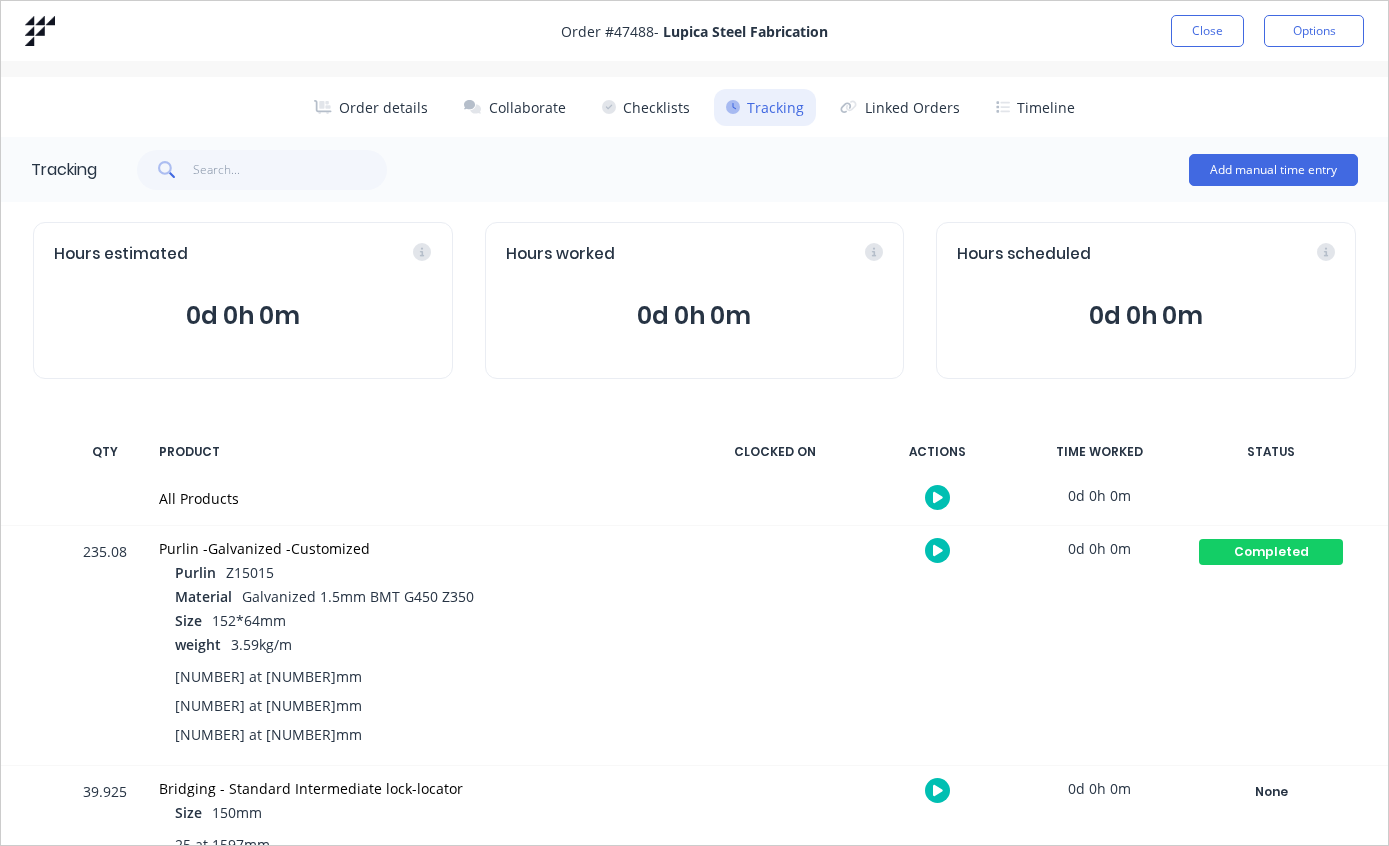scroll, scrollTop: 0, scrollLeft: 0, axis: both 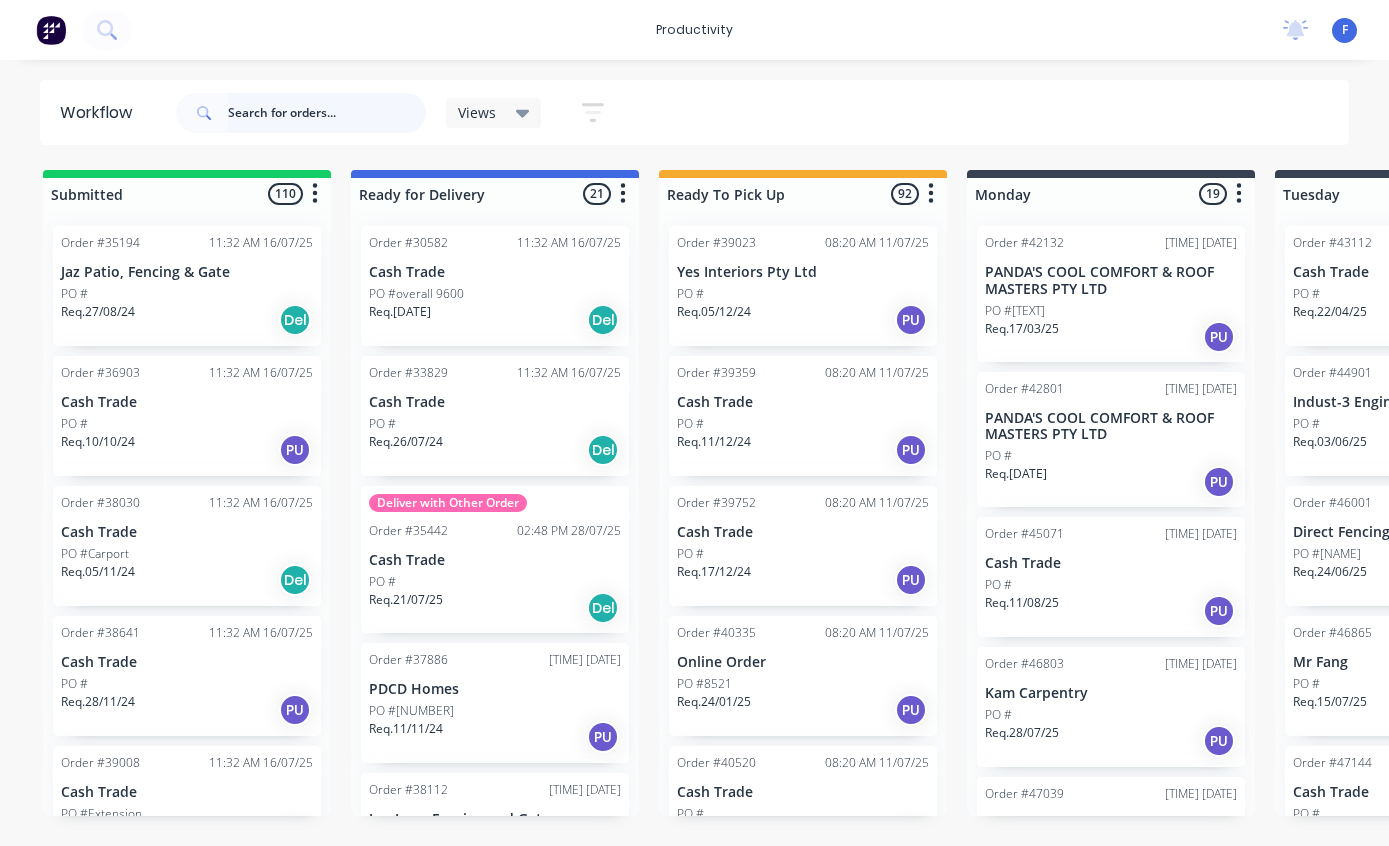 click at bounding box center (327, 113) 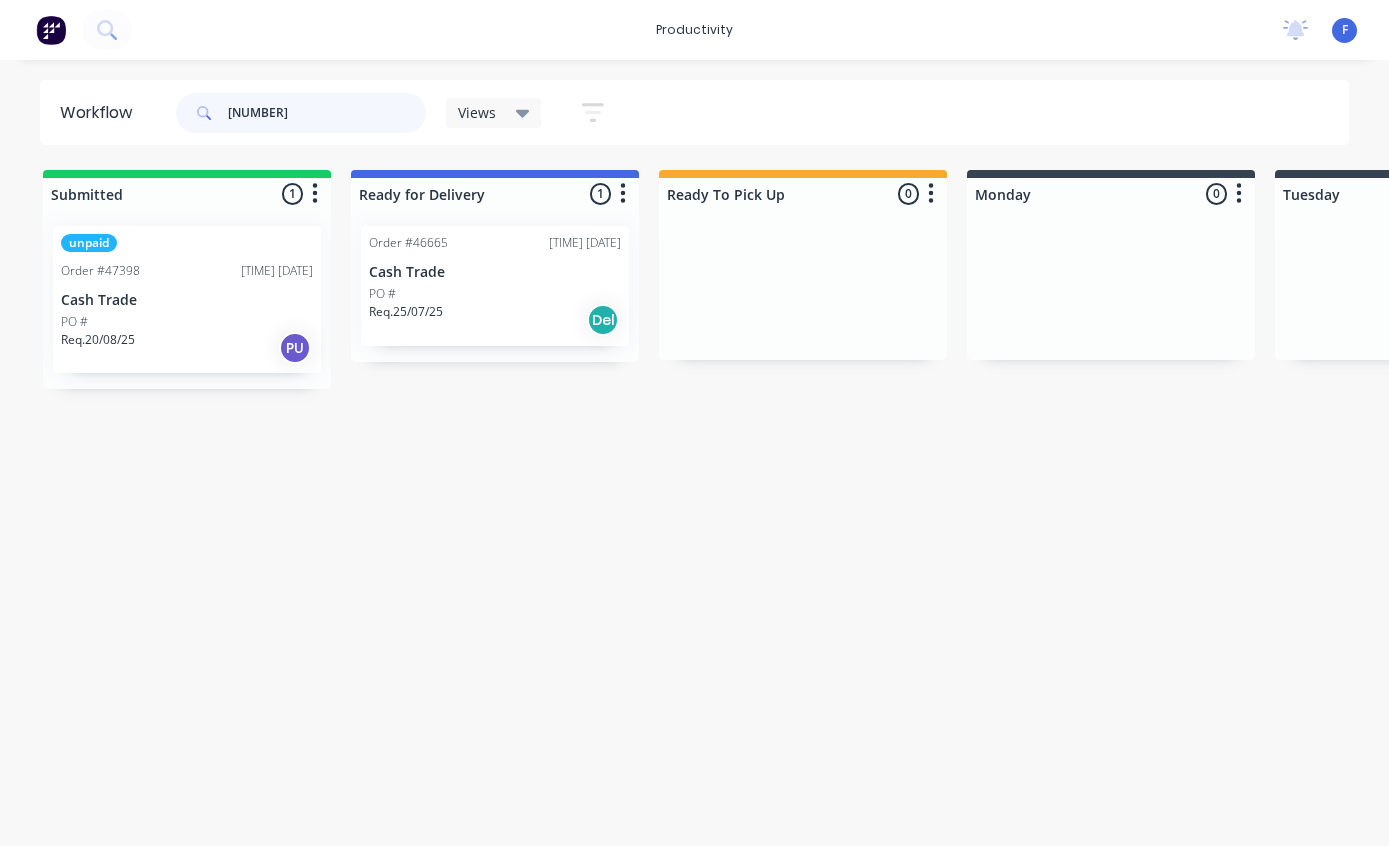 scroll, scrollTop: 0, scrollLeft: 1, axis: horizontal 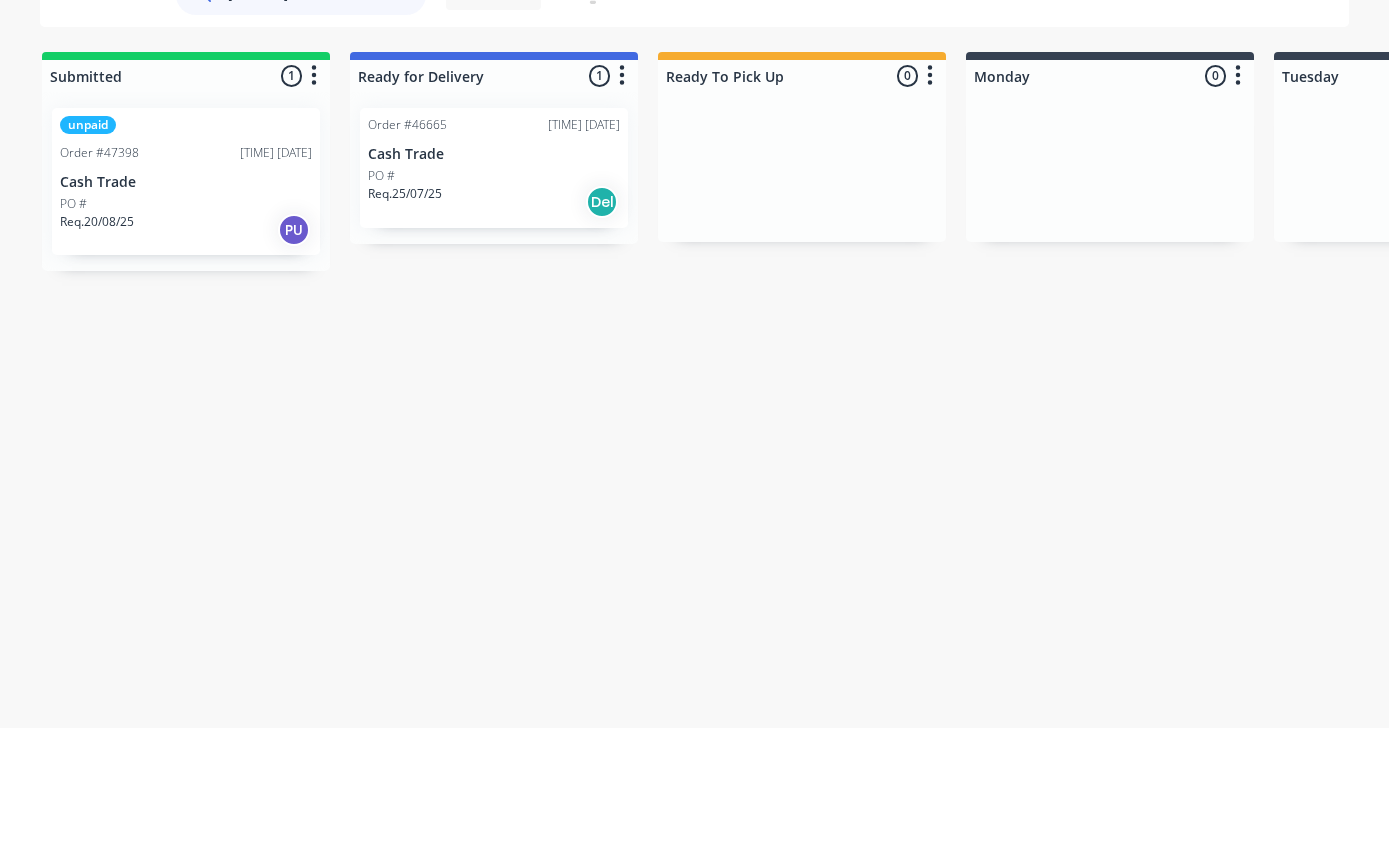 type on "47398" 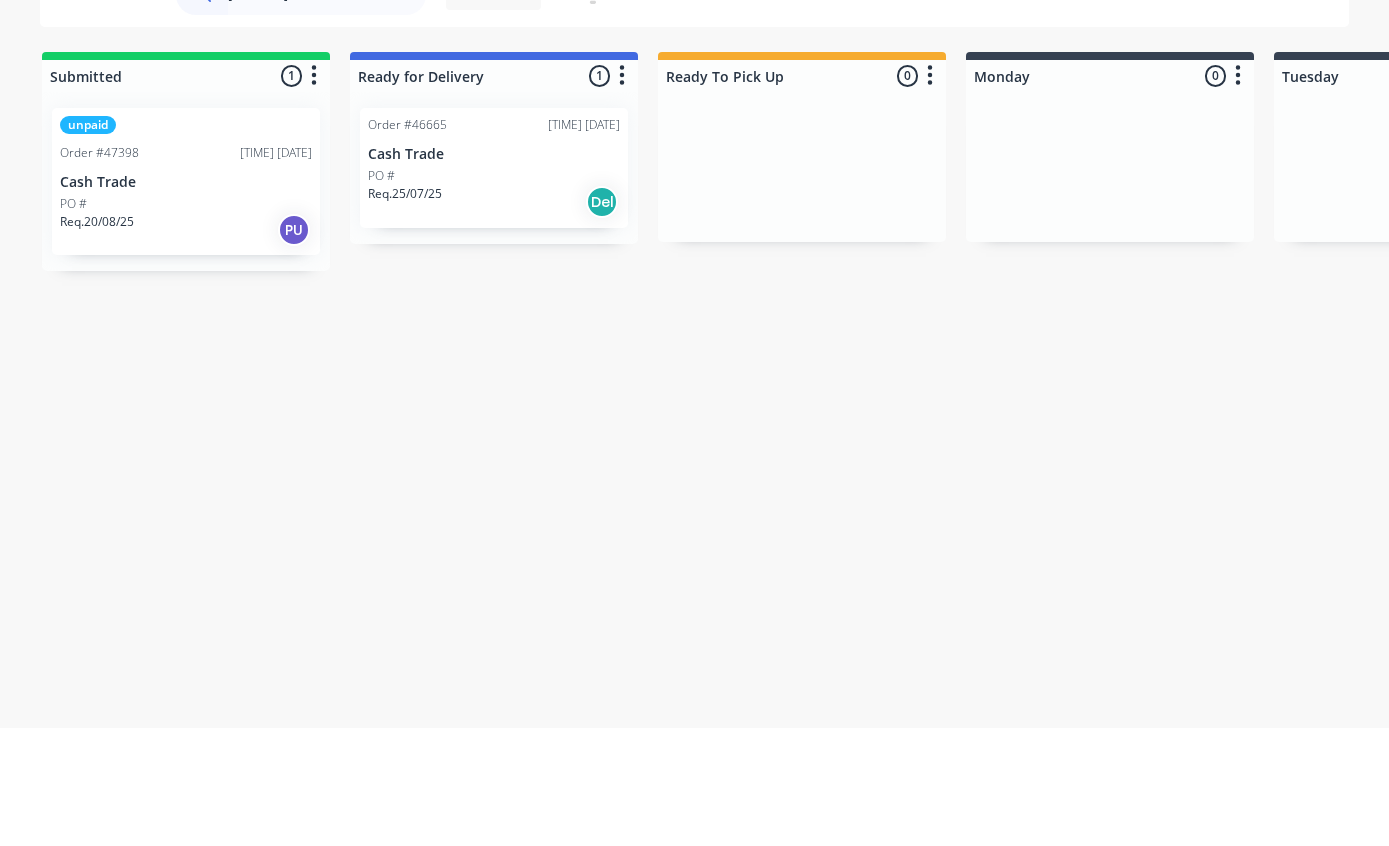 click on "Req. 20/08/25 PU" at bounding box center (186, 348) 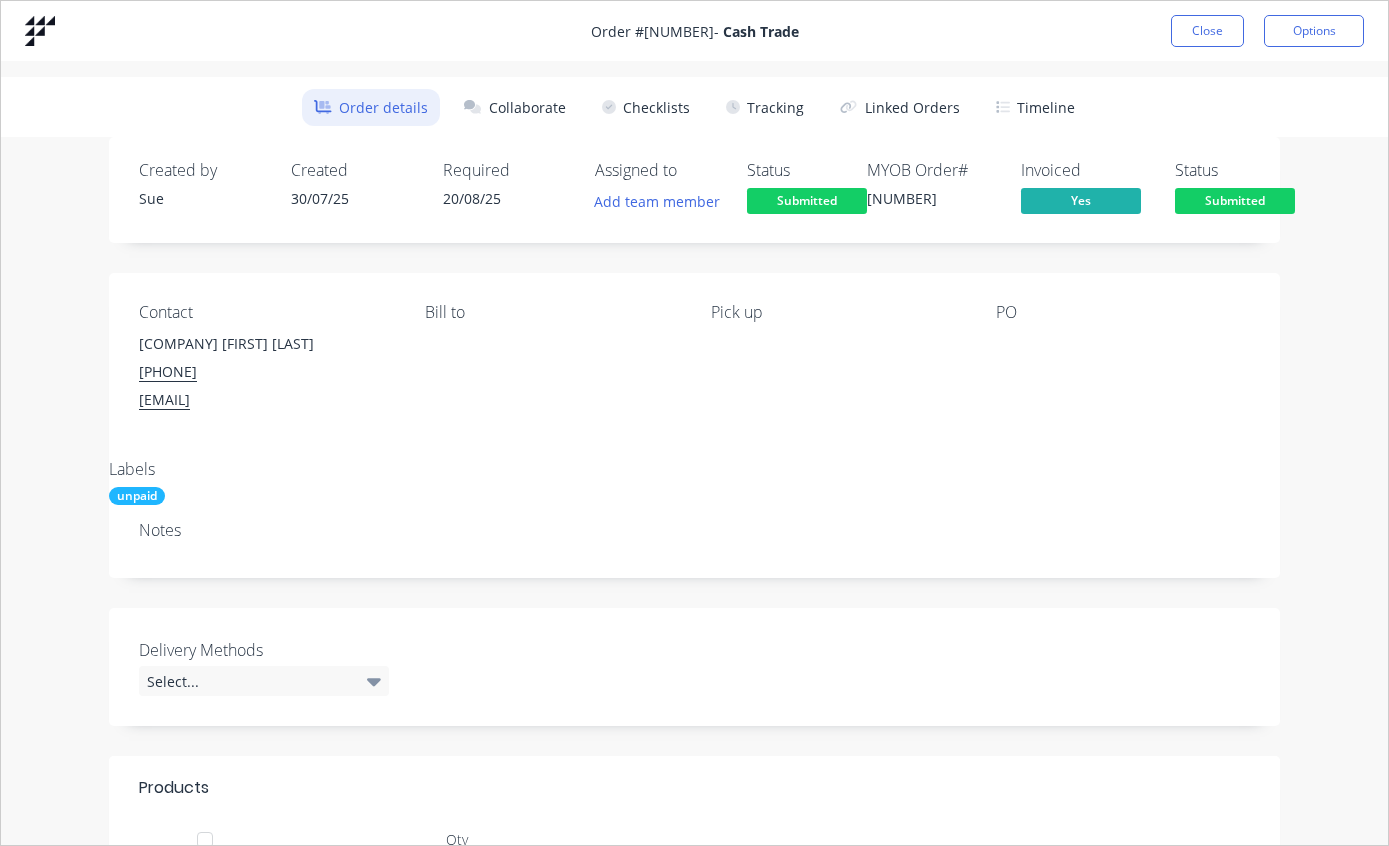 scroll, scrollTop: 0, scrollLeft: 0, axis: both 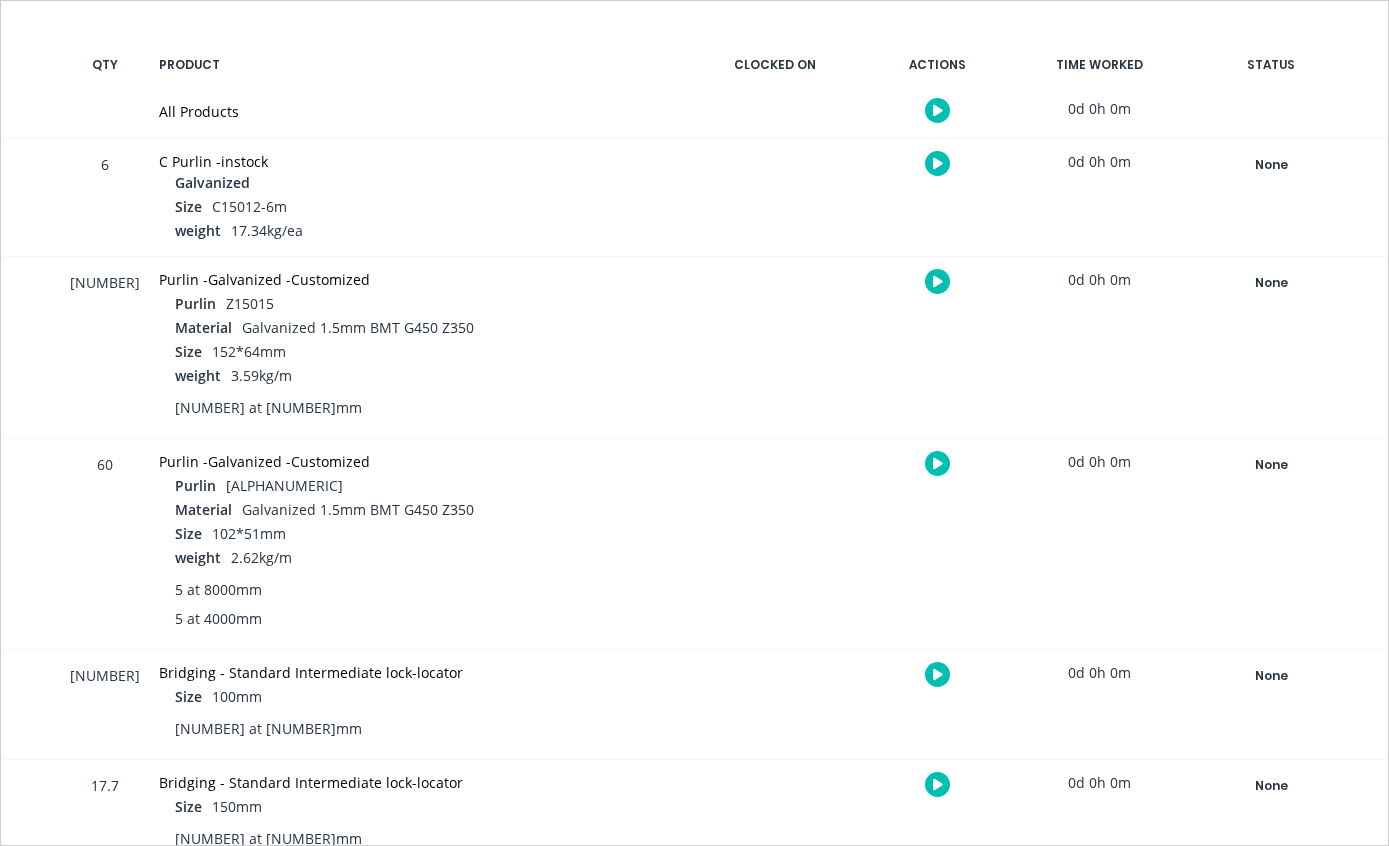 click on "None" at bounding box center (1271, 465) 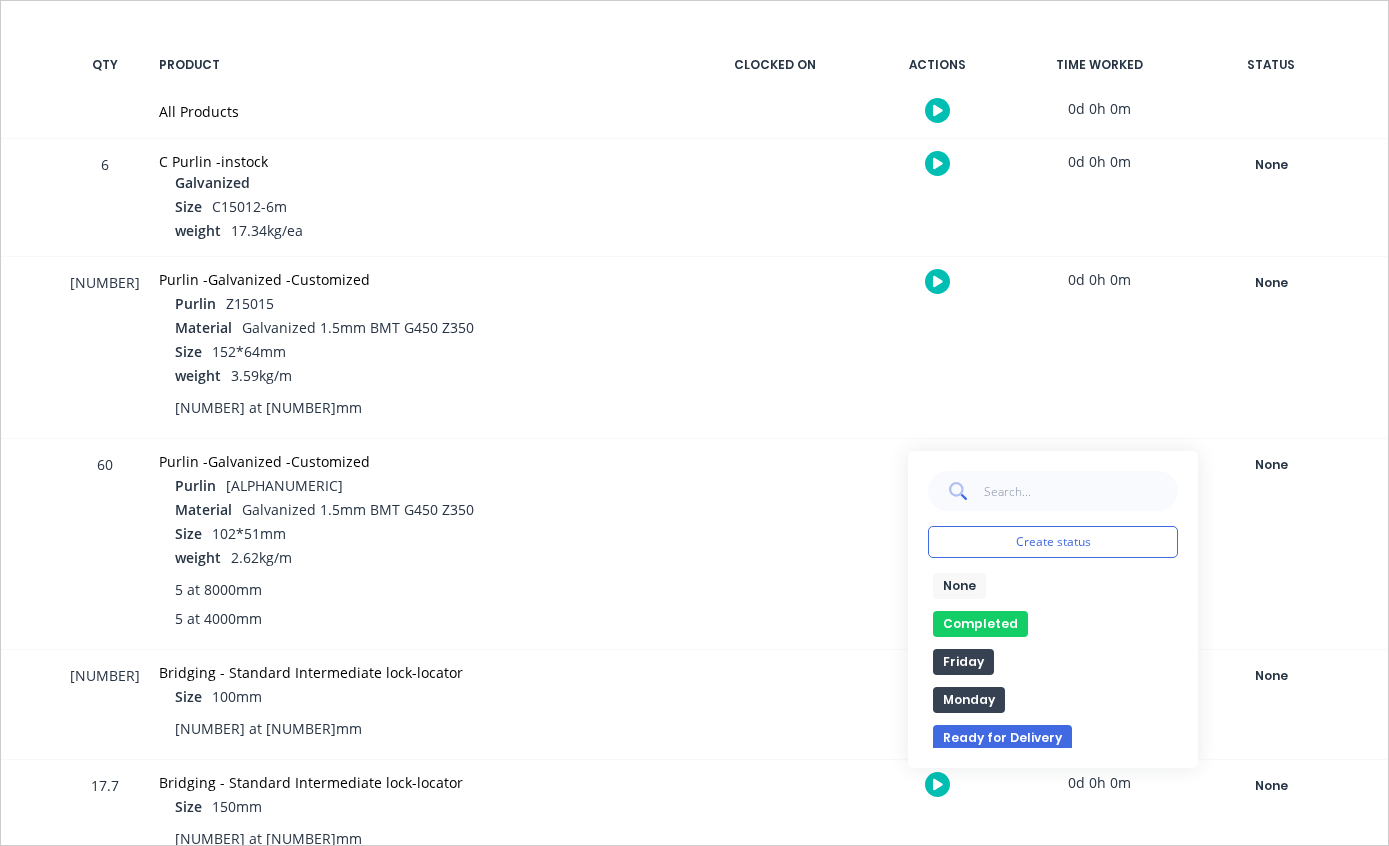 click on "Completed" at bounding box center (980, 624) 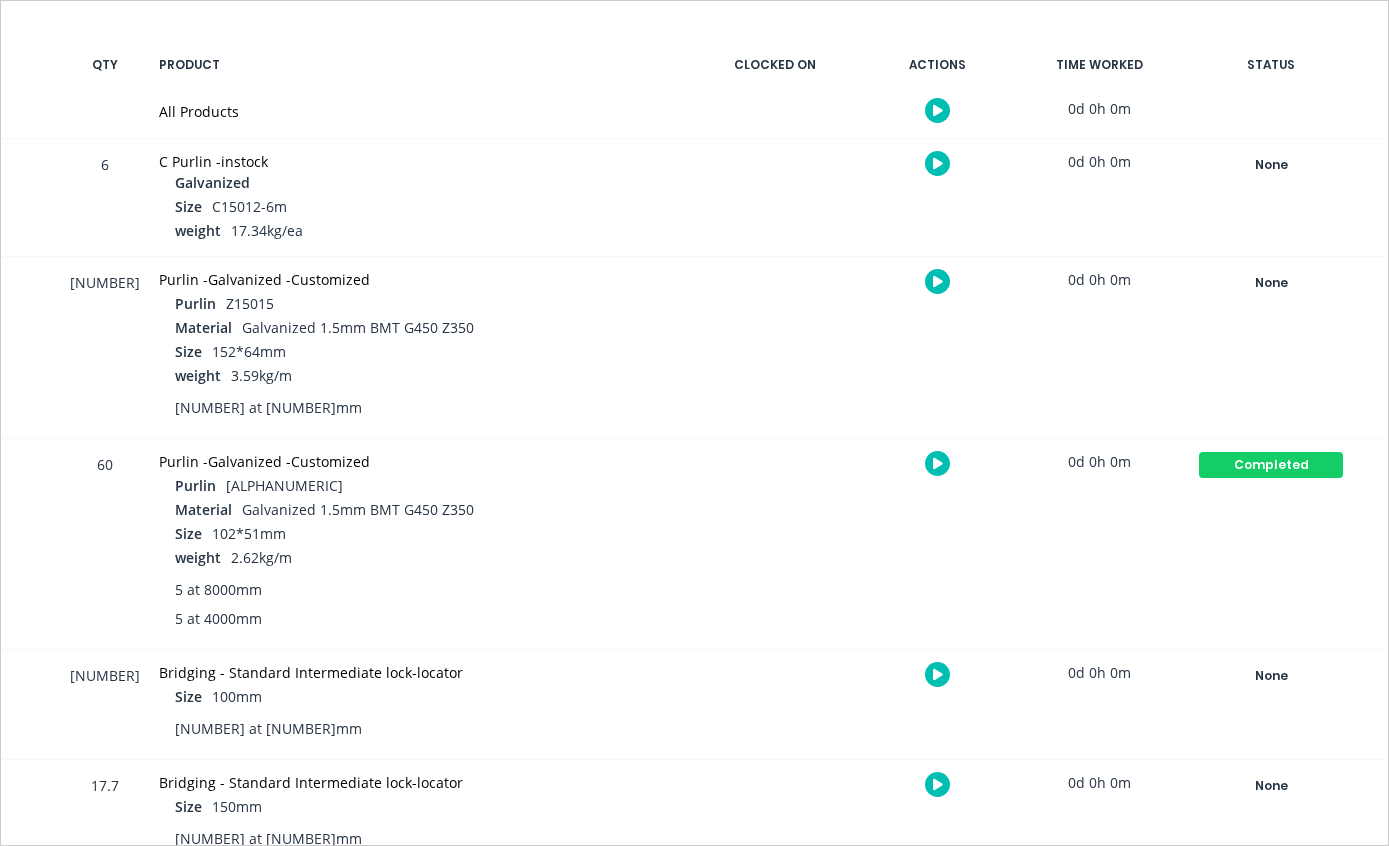click on "None" at bounding box center (1271, 283) 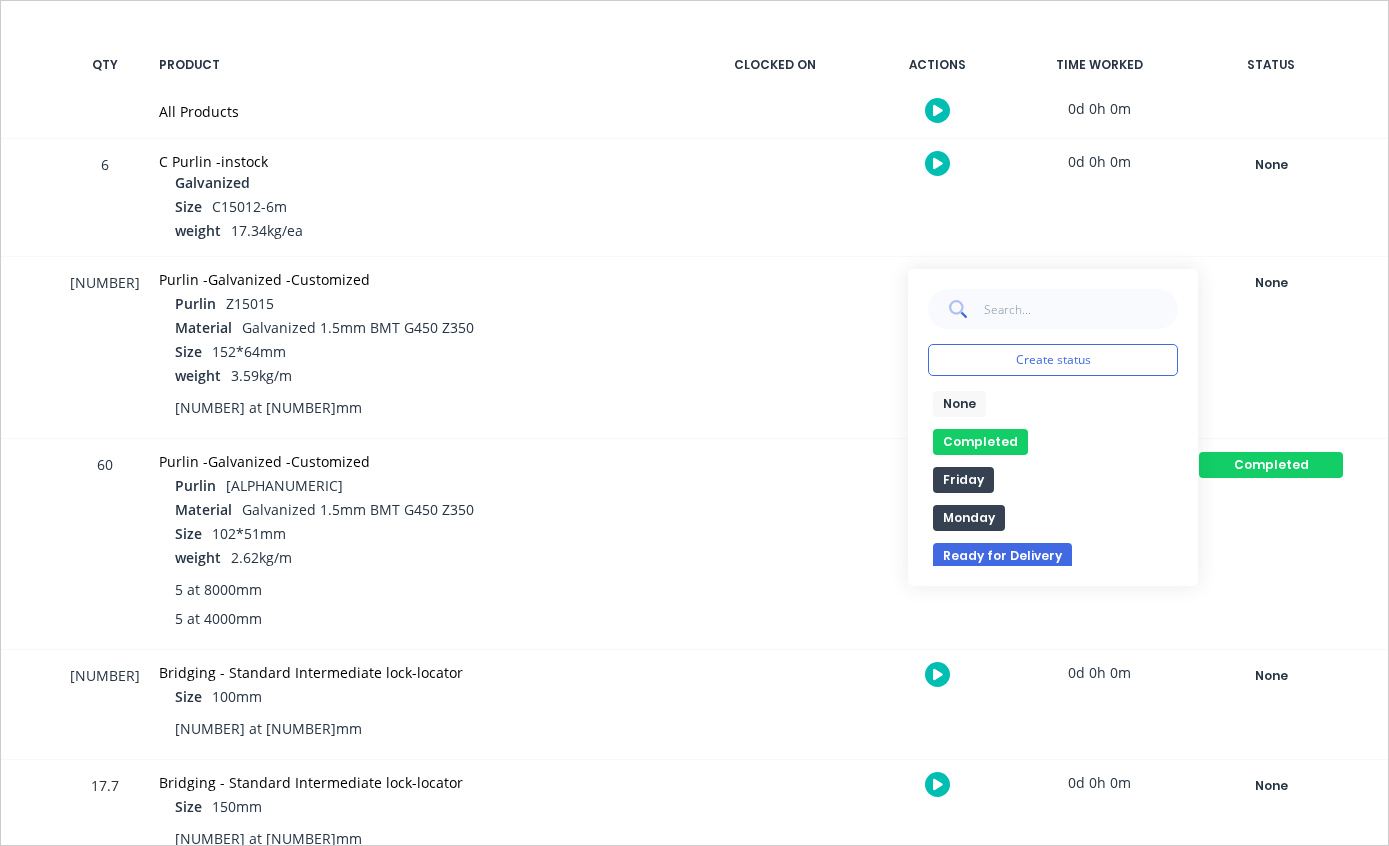 click on "Completed" at bounding box center [980, 442] 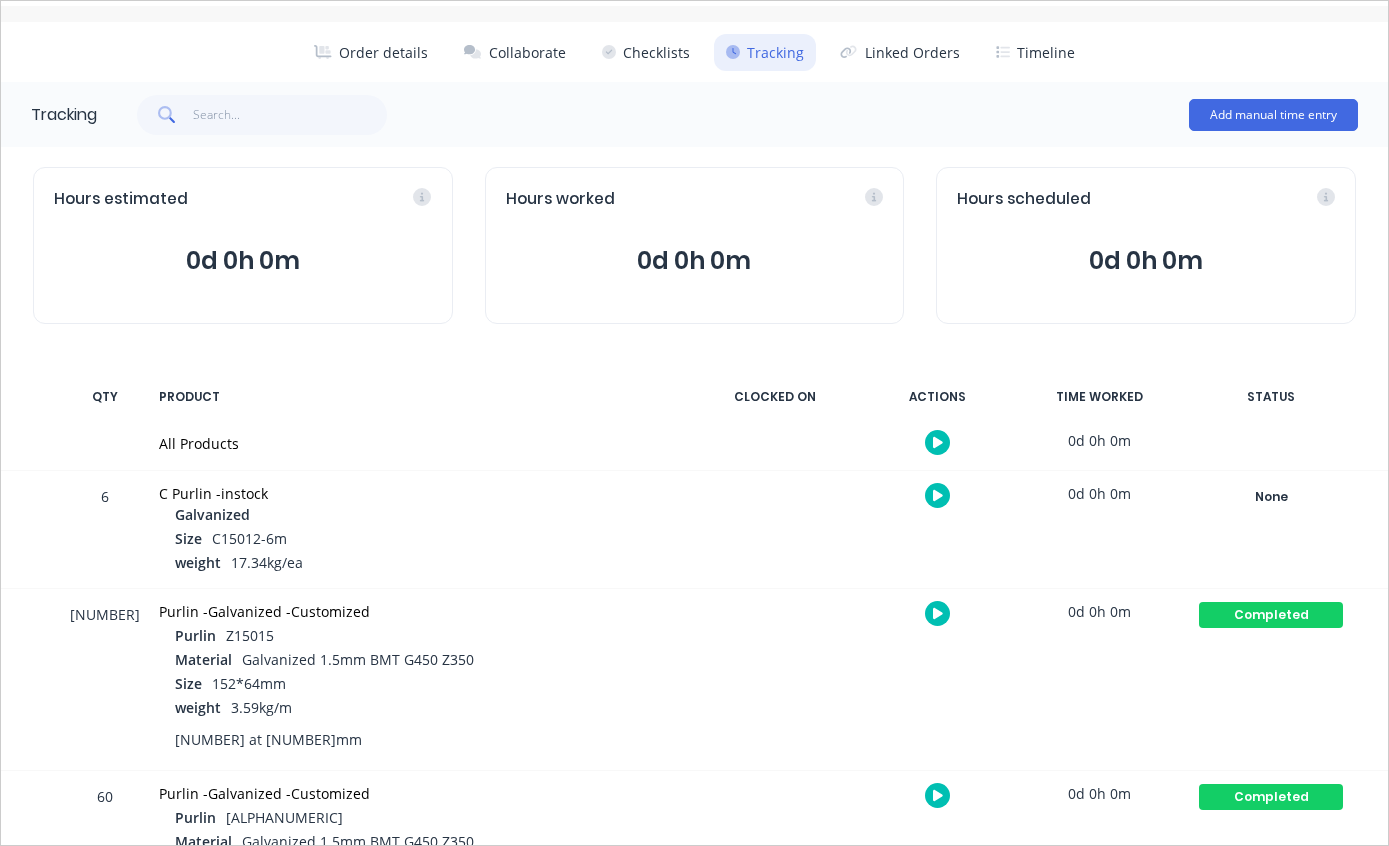 scroll, scrollTop: 57, scrollLeft: 0, axis: vertical 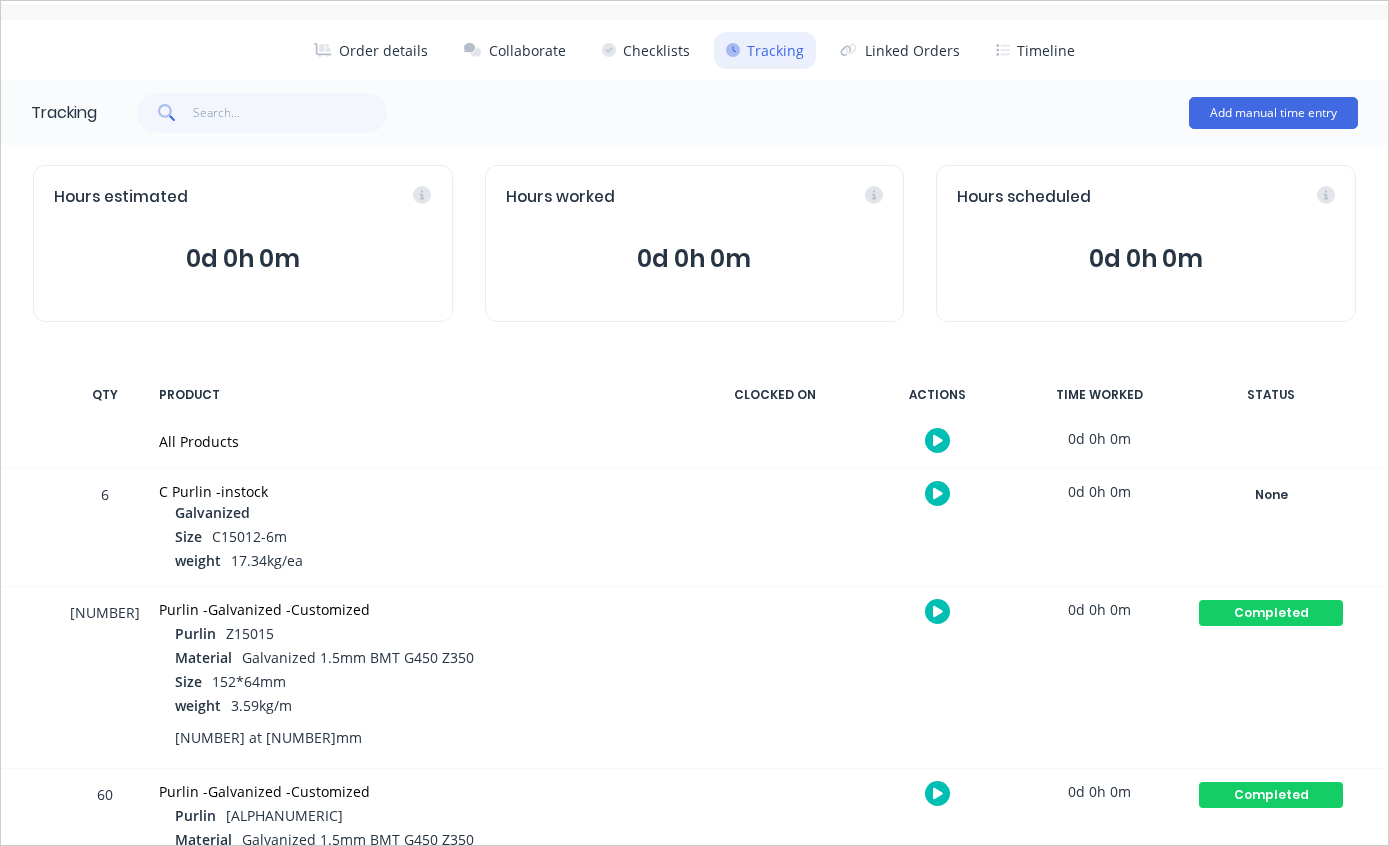 click on "None" at bounding box center [1271, 495] 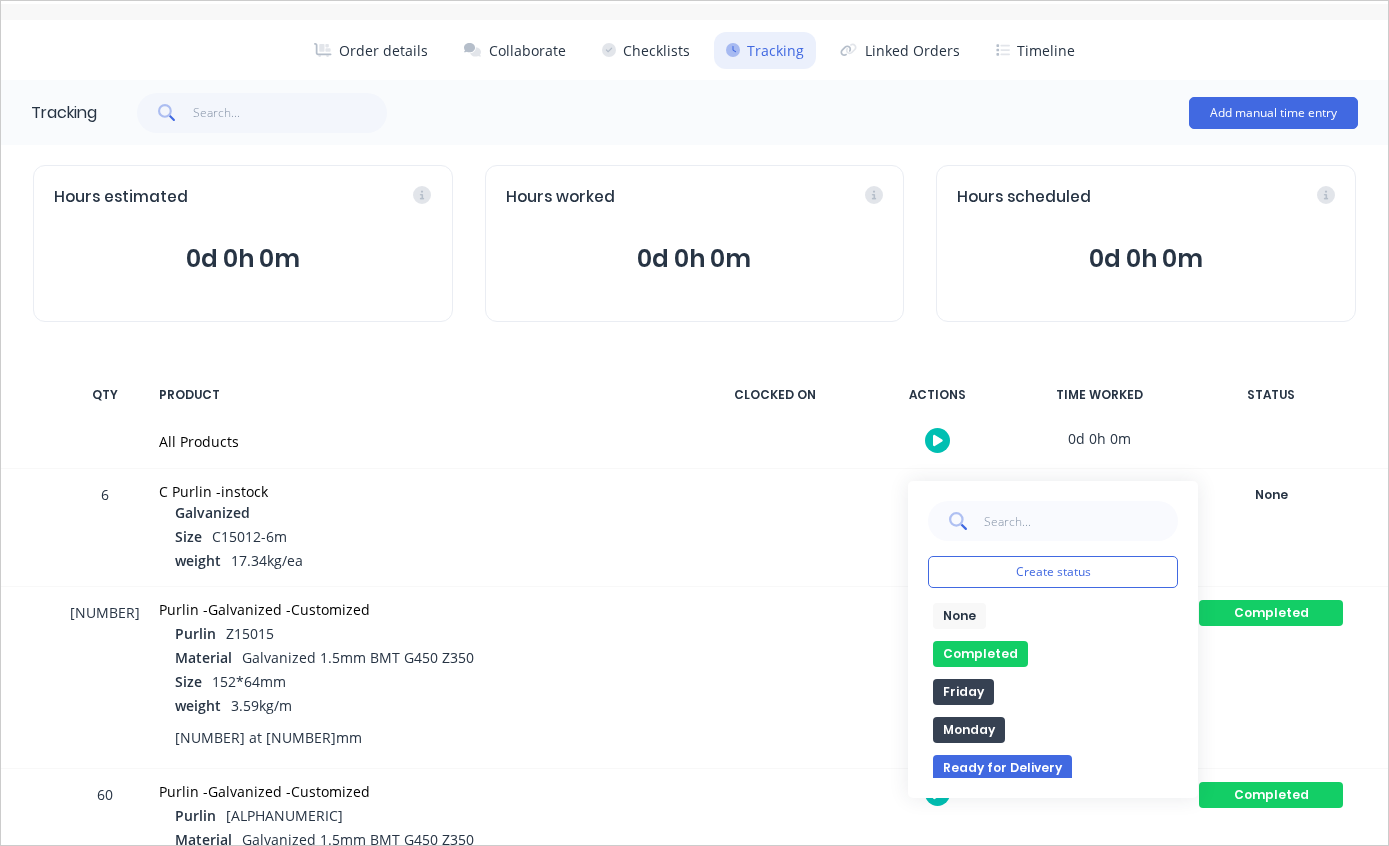 click on "Completed" at bounding box center [980, 654] 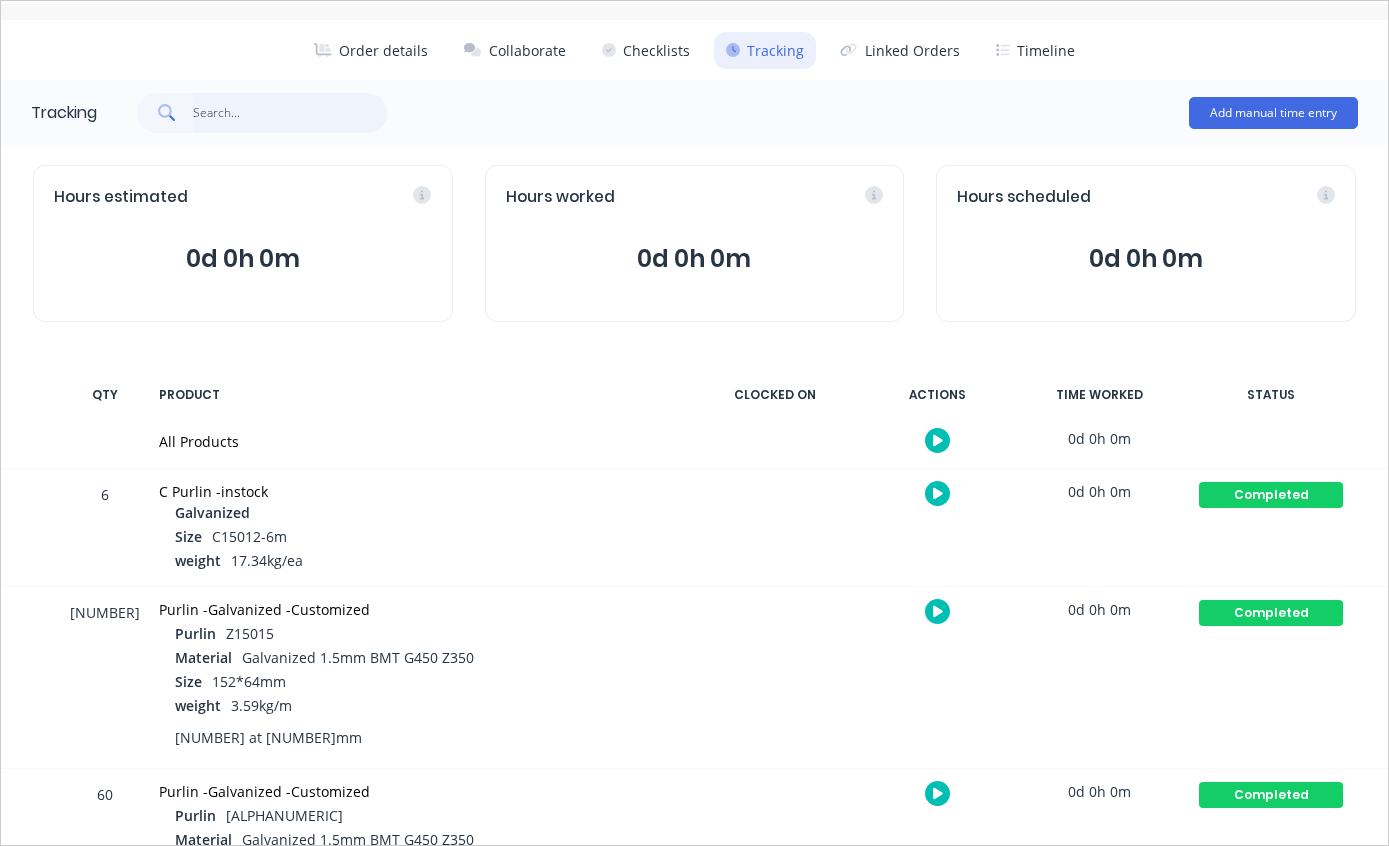 click at bounding box center (290, 113) 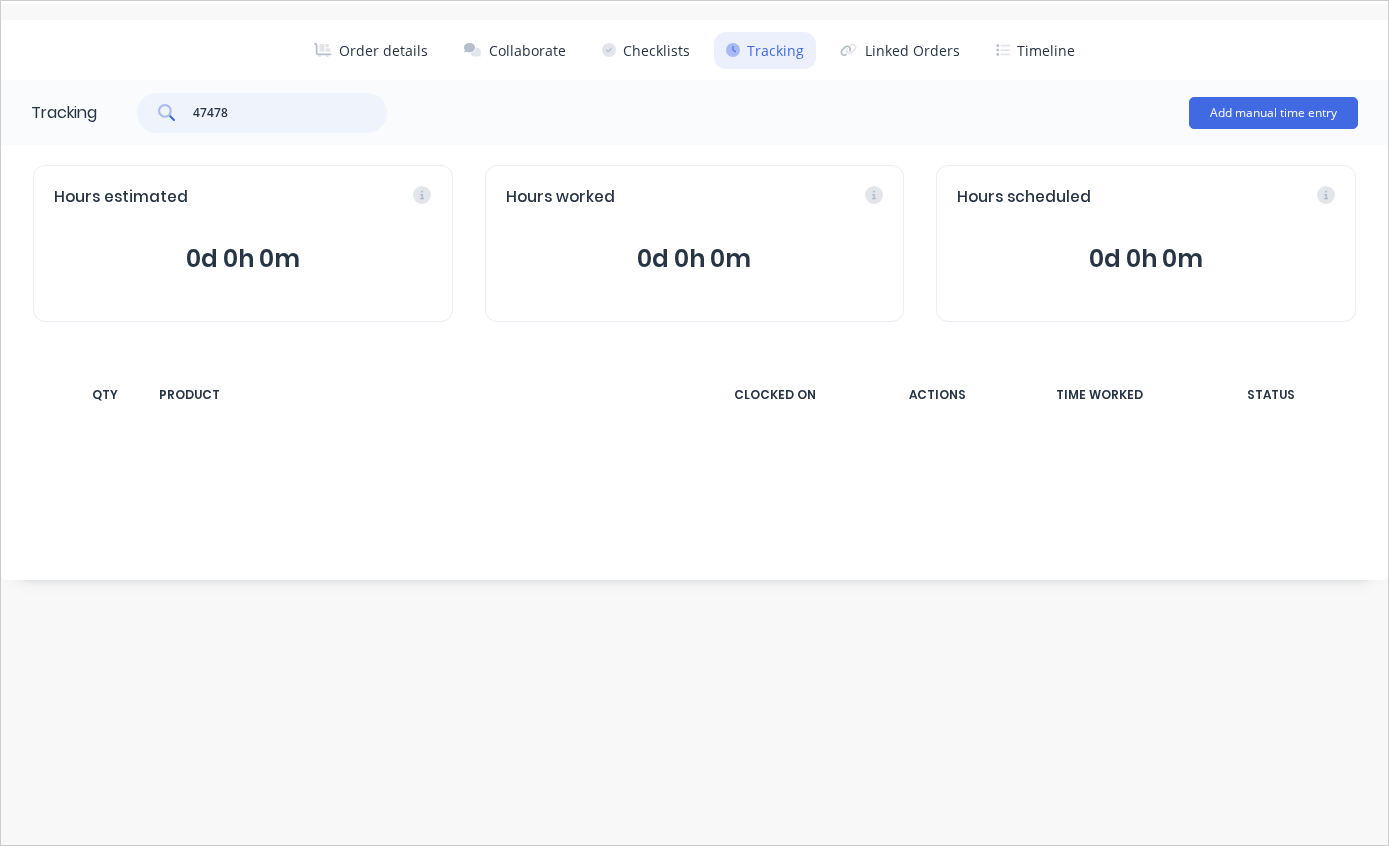 type on "47478" 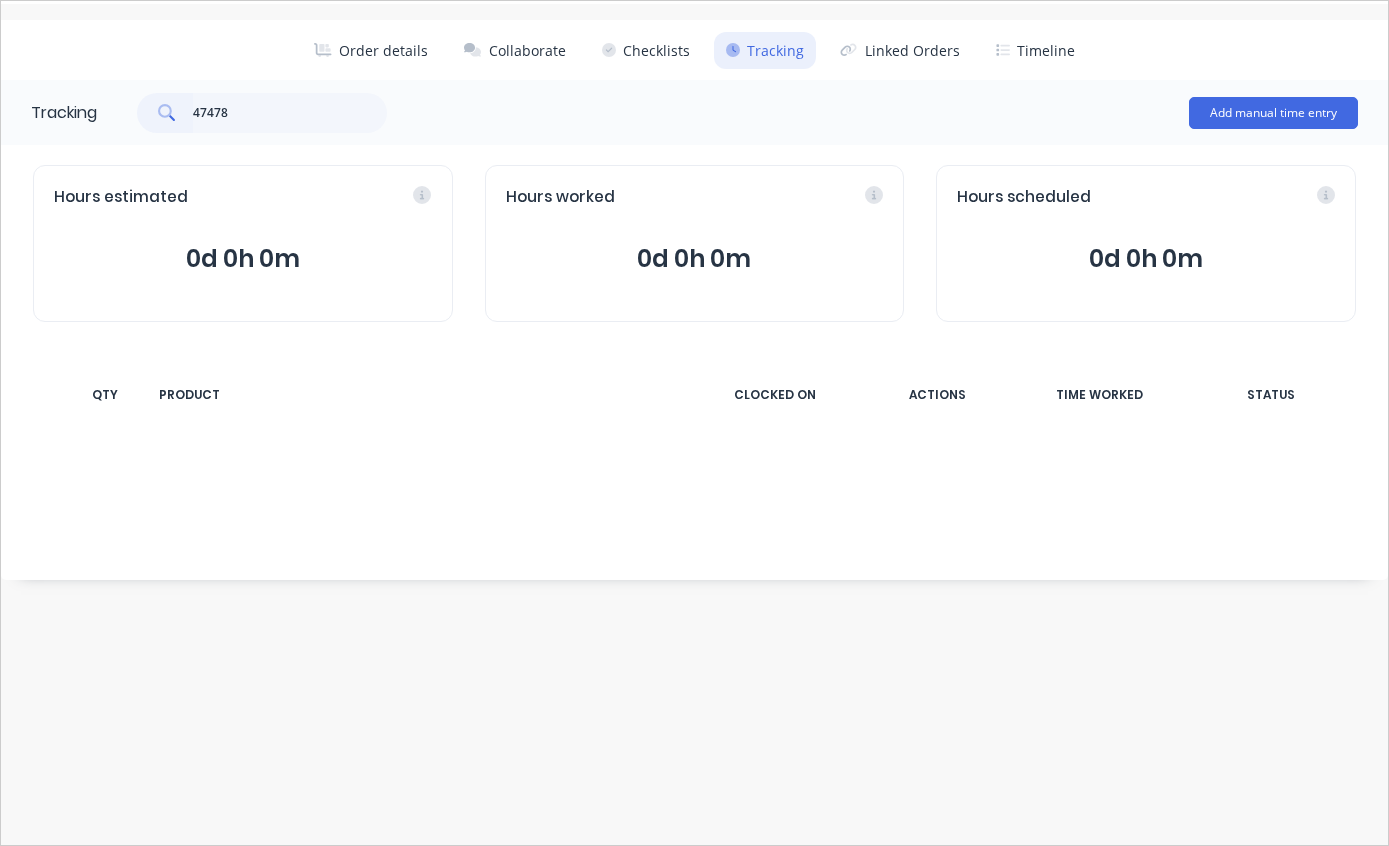 click at bounding box center [165, 113] 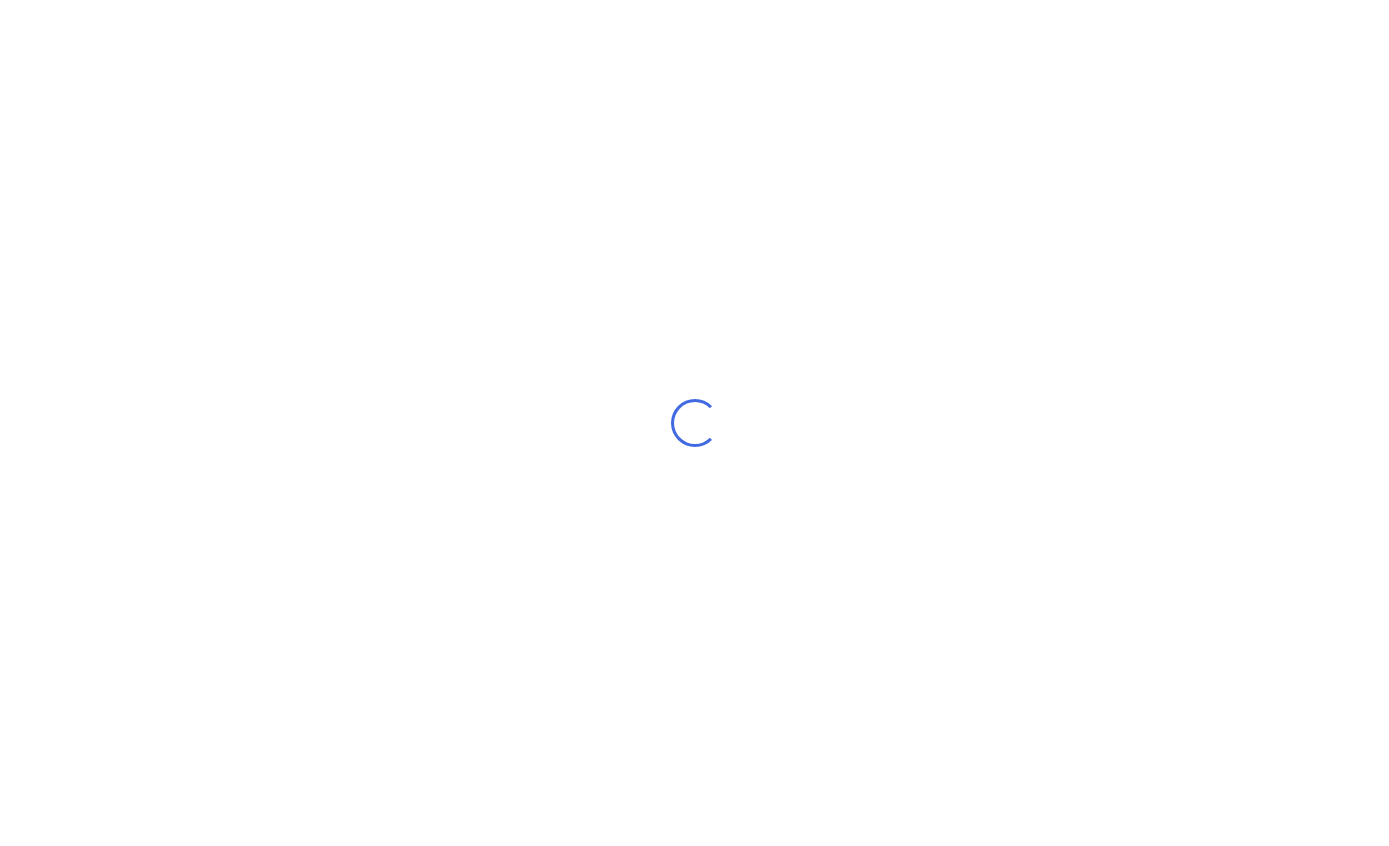 scroll, scrollTop: 0, scrollLeft: 0, axis: both 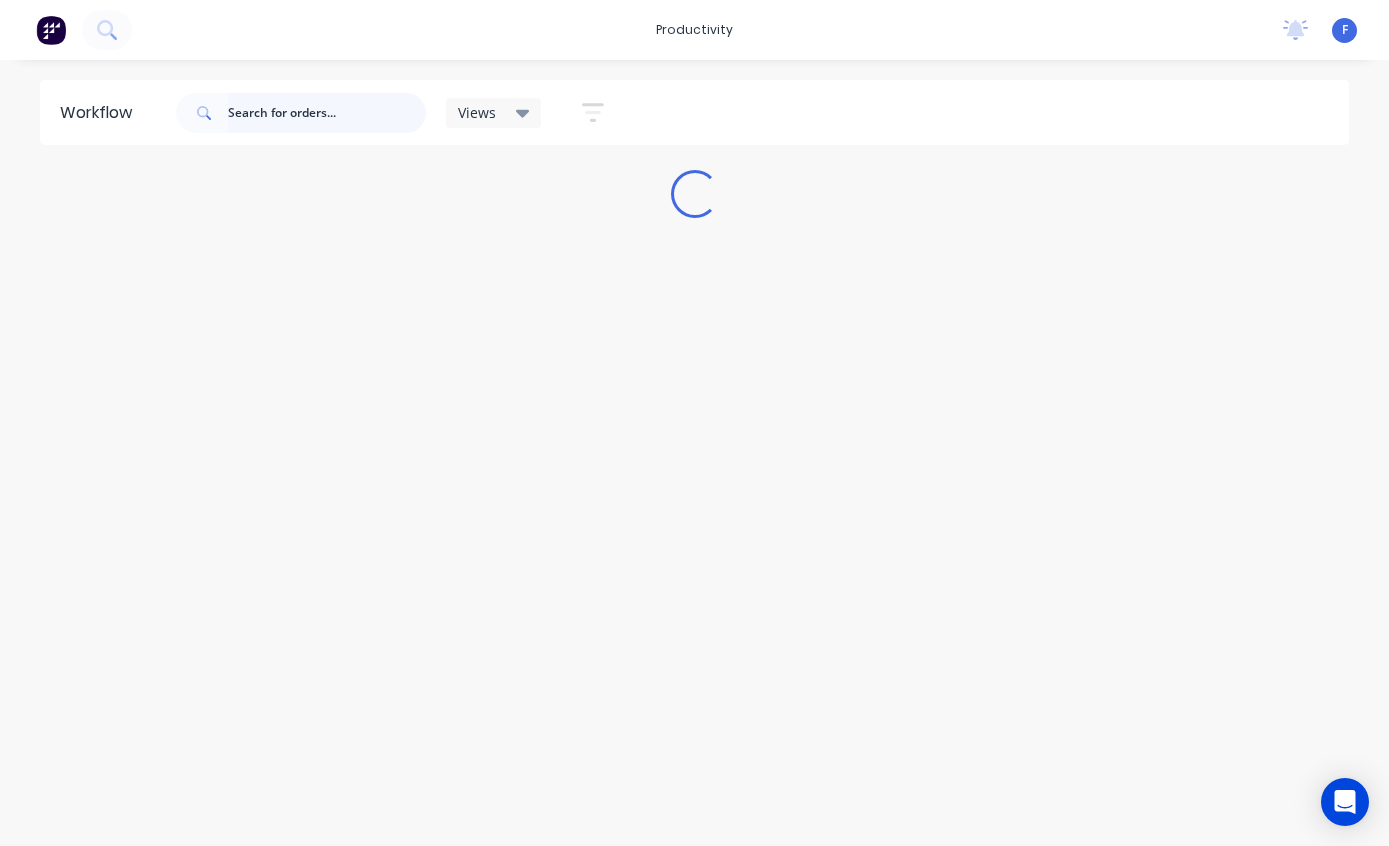 click at bounding box center [327, 113] 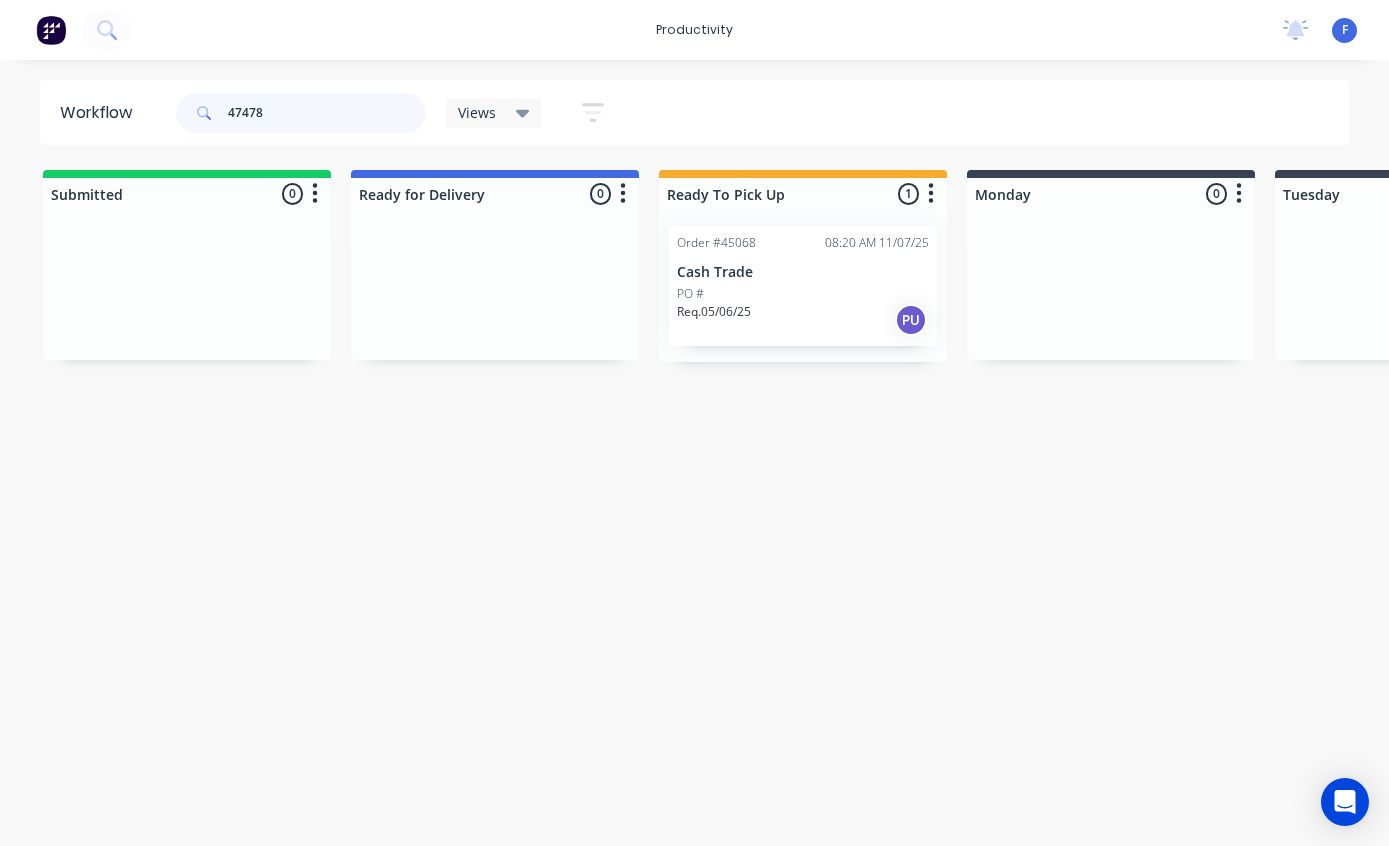 type on "47478" 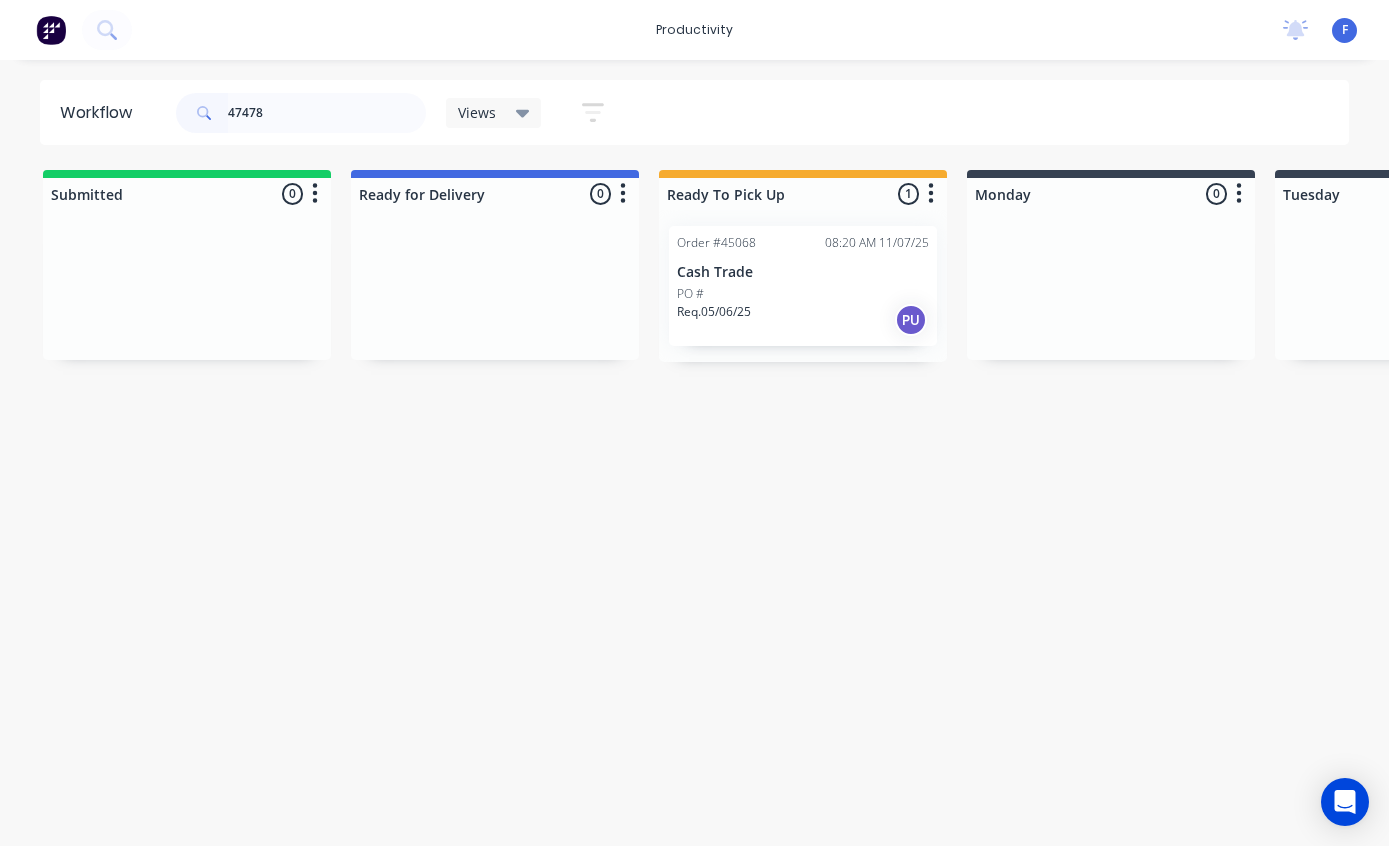 click on "Cash Trade" at bounding box center (803, 272) 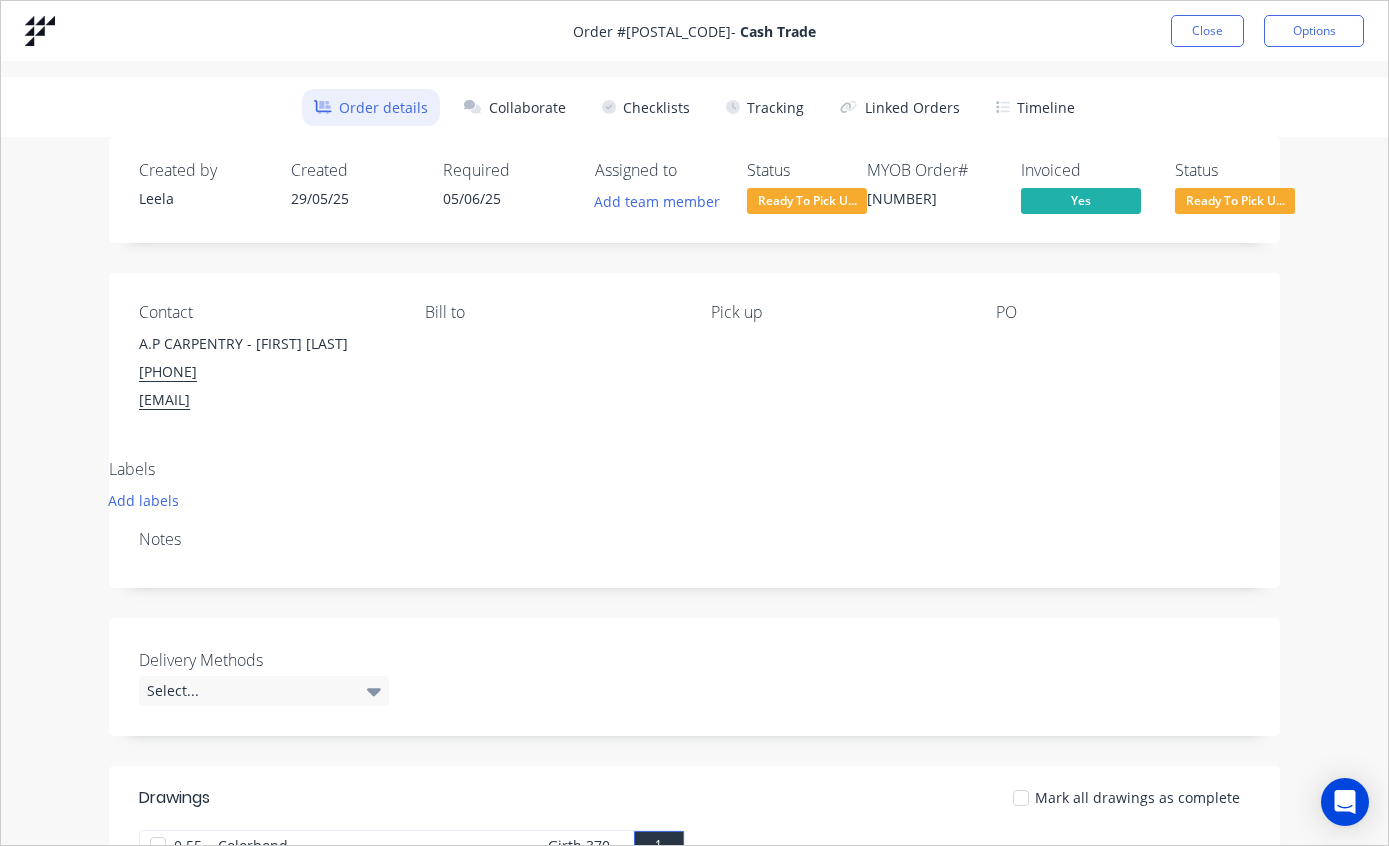 click on "Tracking" at bounding box center [765, 107] 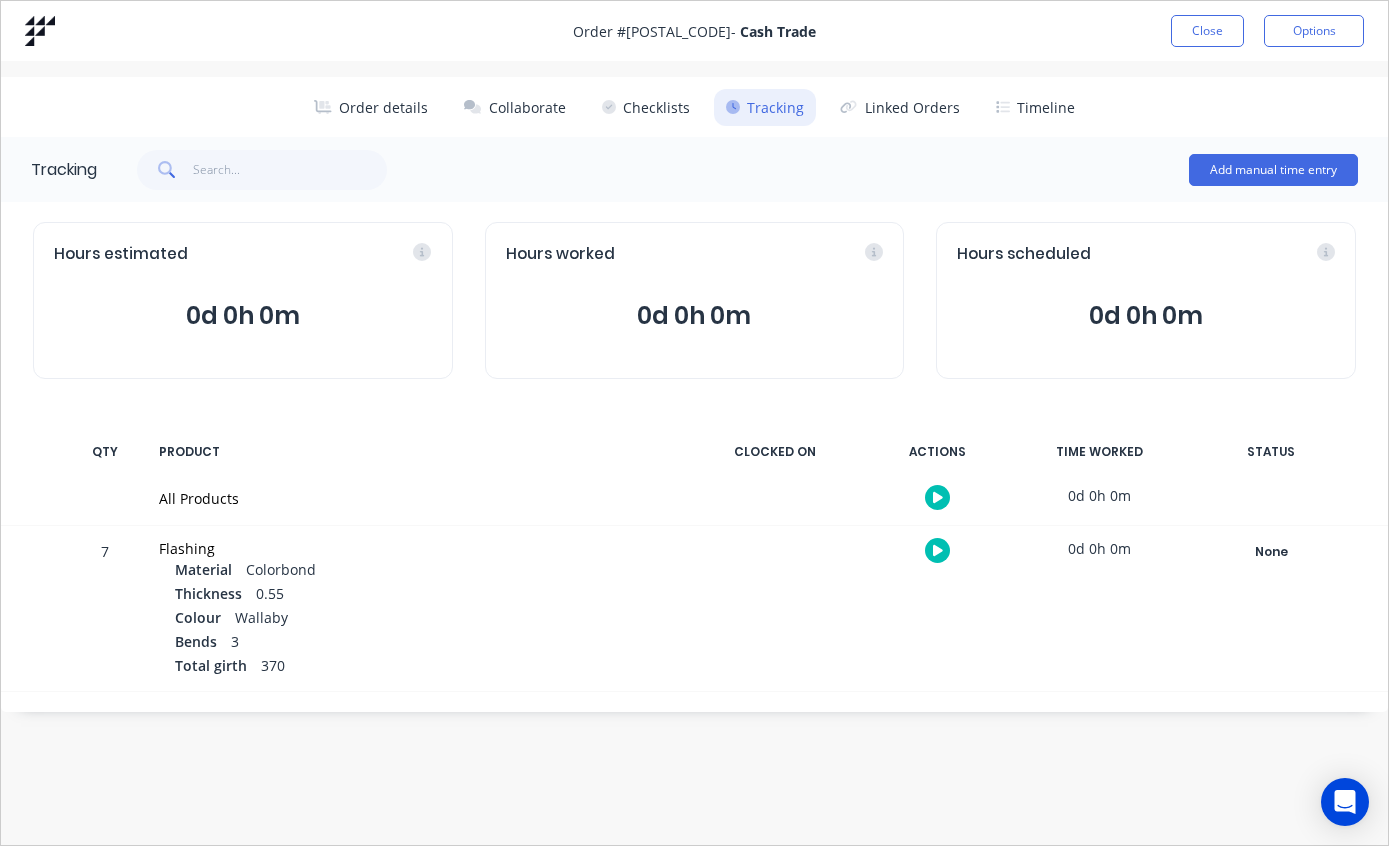 scroll, scrollTop: 0, scrollLeft: 0, axis: both 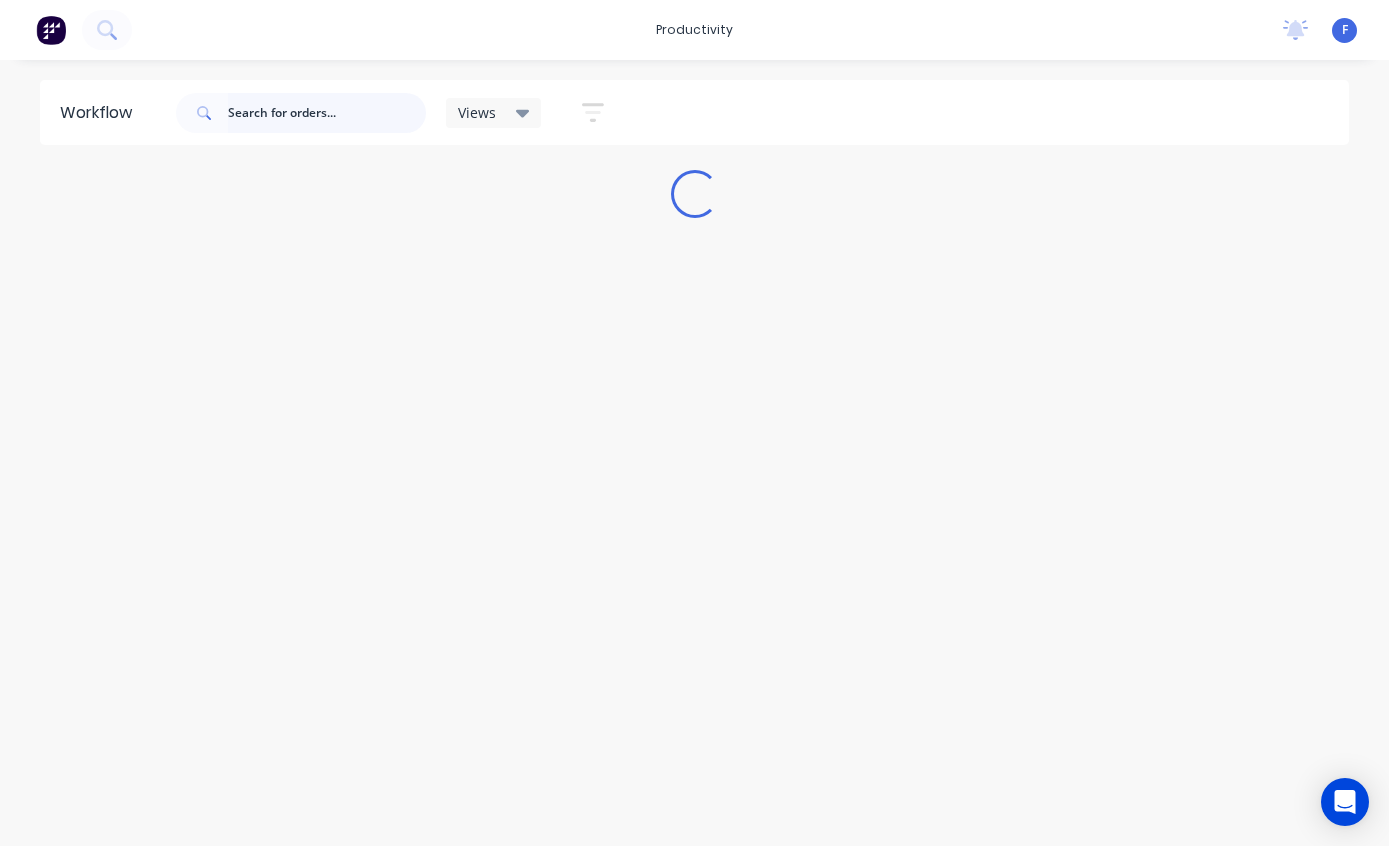 click at bounding box center (327, 113) 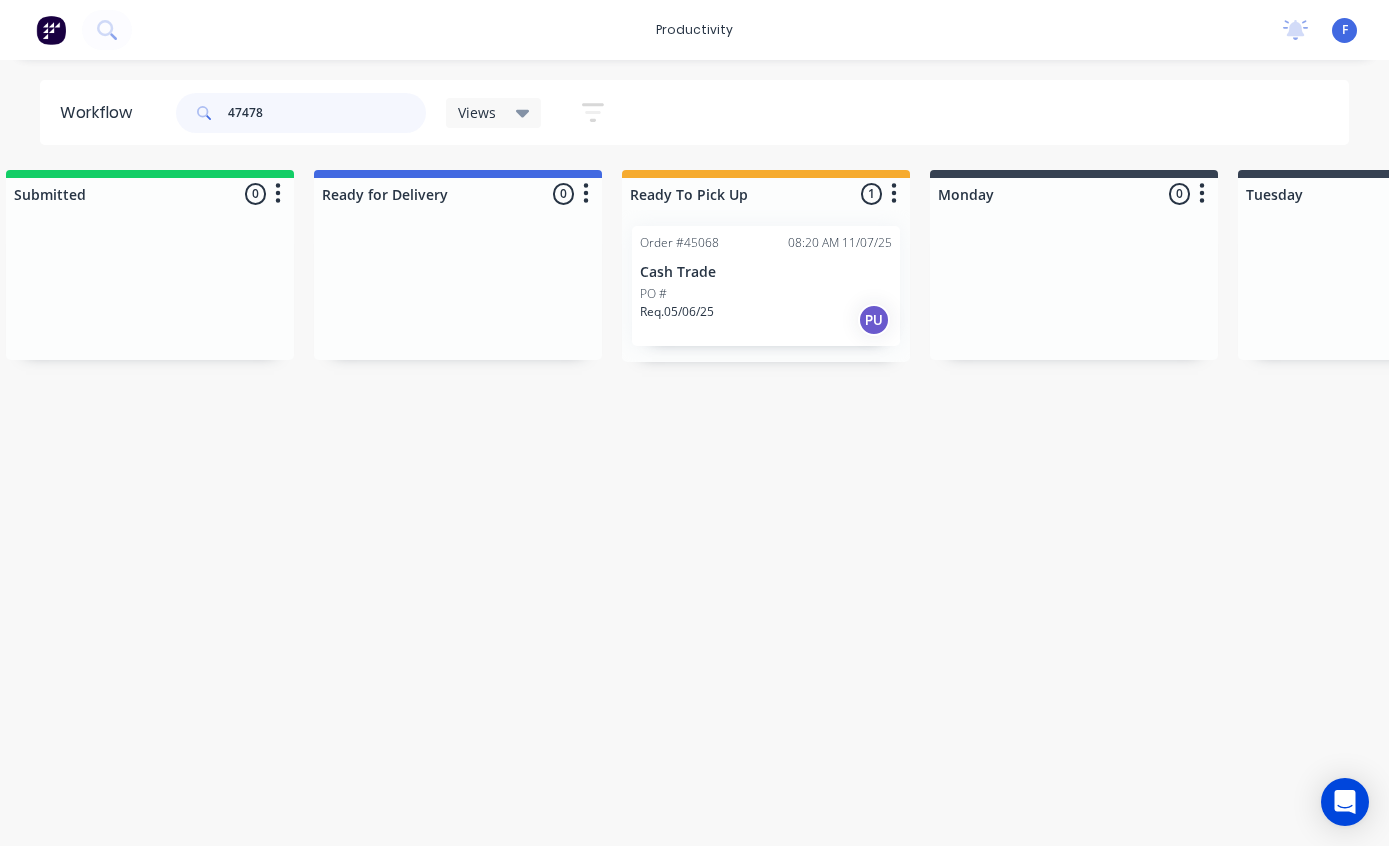 scroll, scrollTop: 0, scrollLeft: 0, axis: both 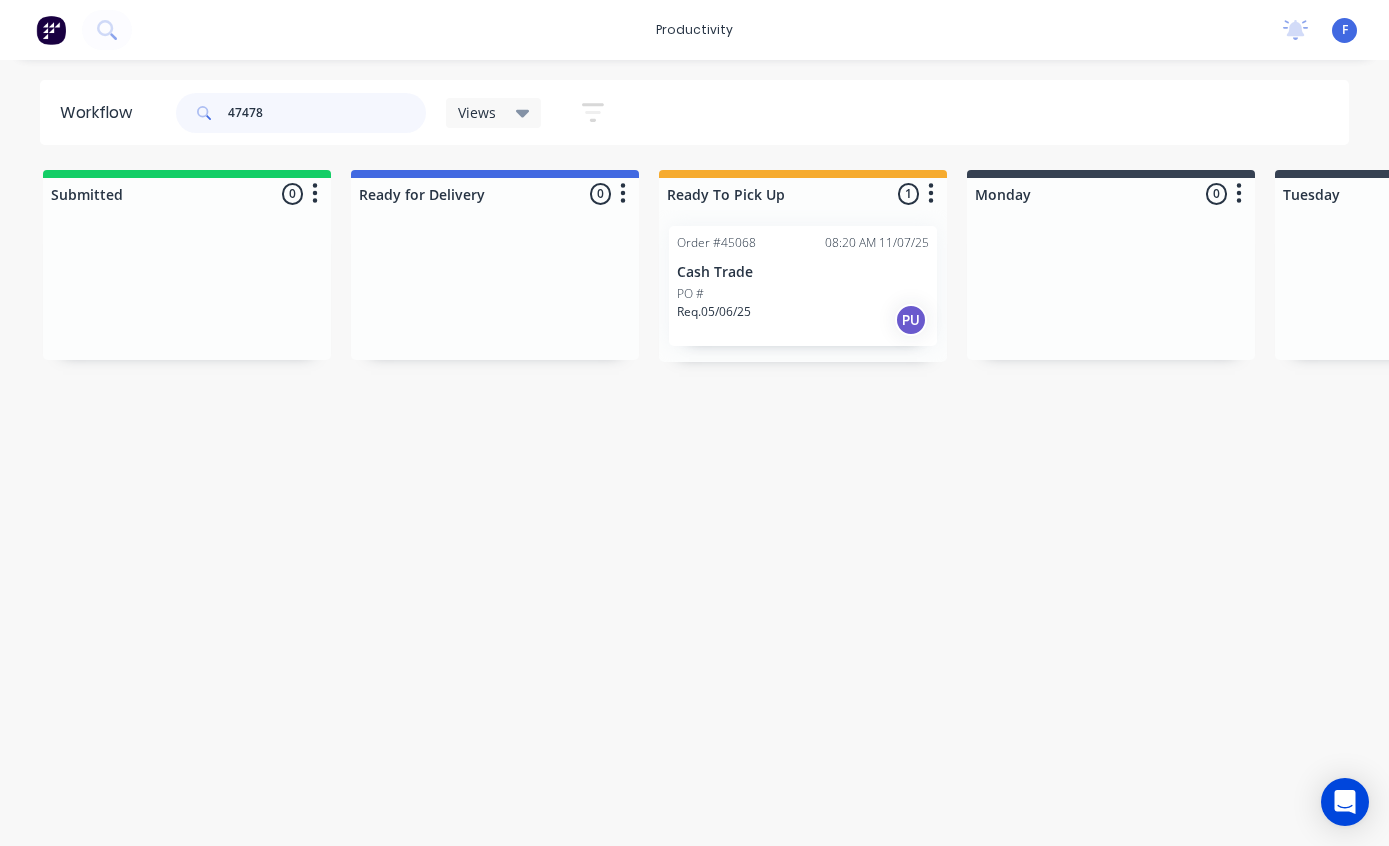 type on "47478" 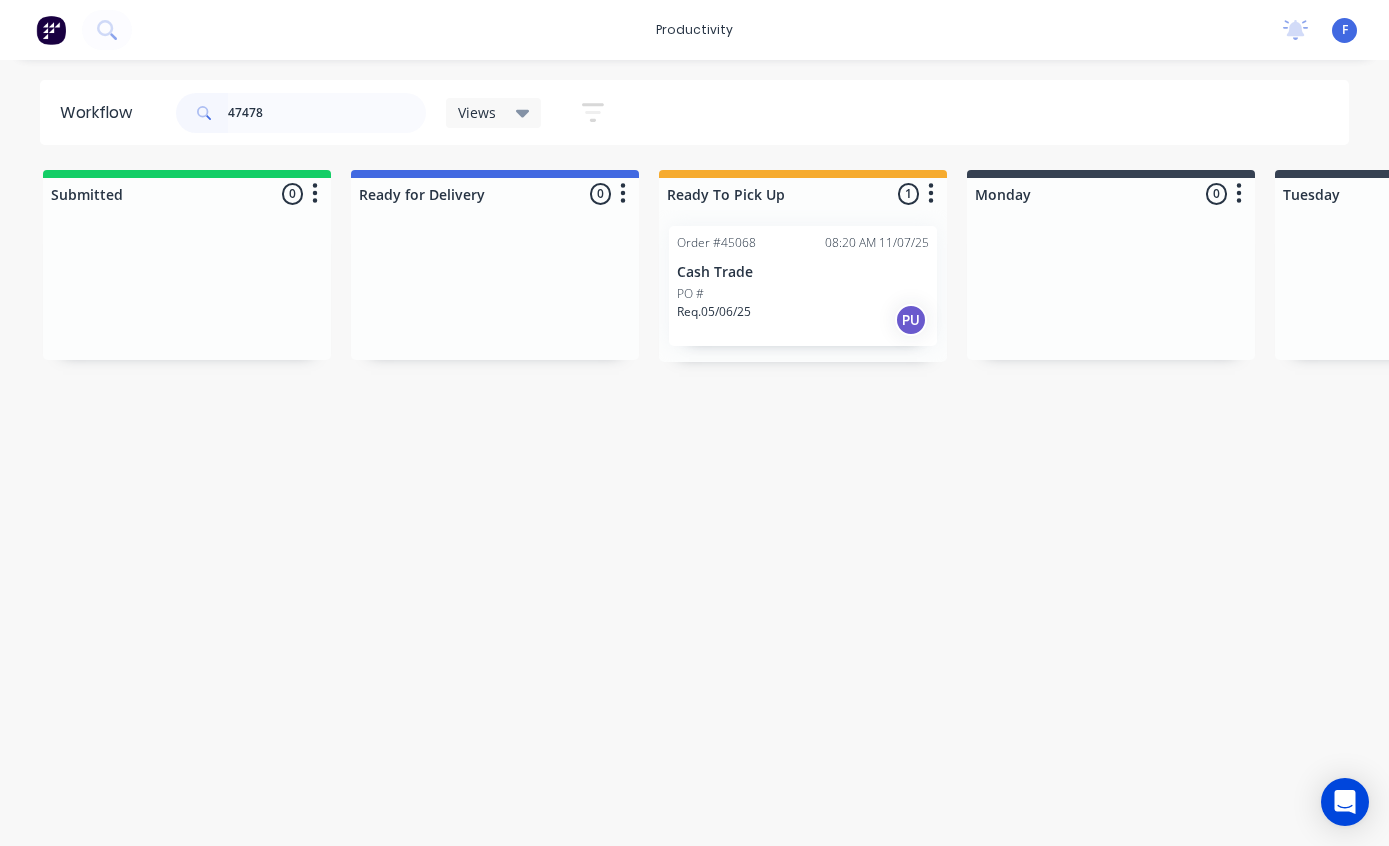 click on "Order #[ORDER_NUMBER] [TIME] [DATE] [PAYMENT_METHOD] Trade PO # Req. [DATE] PU" at bounding box center (803, 286) 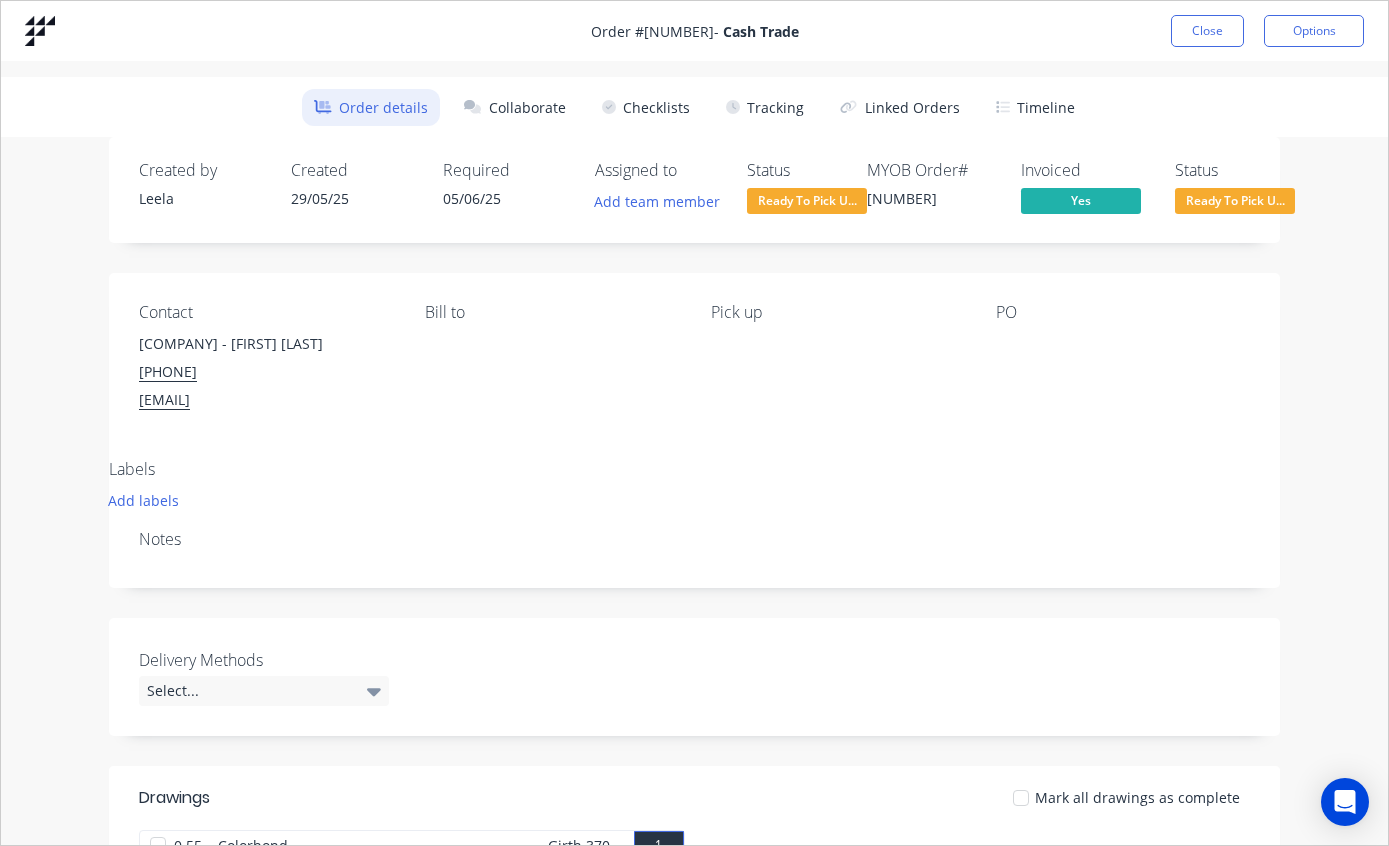 scroll, scrollTop: 0, scrollLeft: 0, axis: both 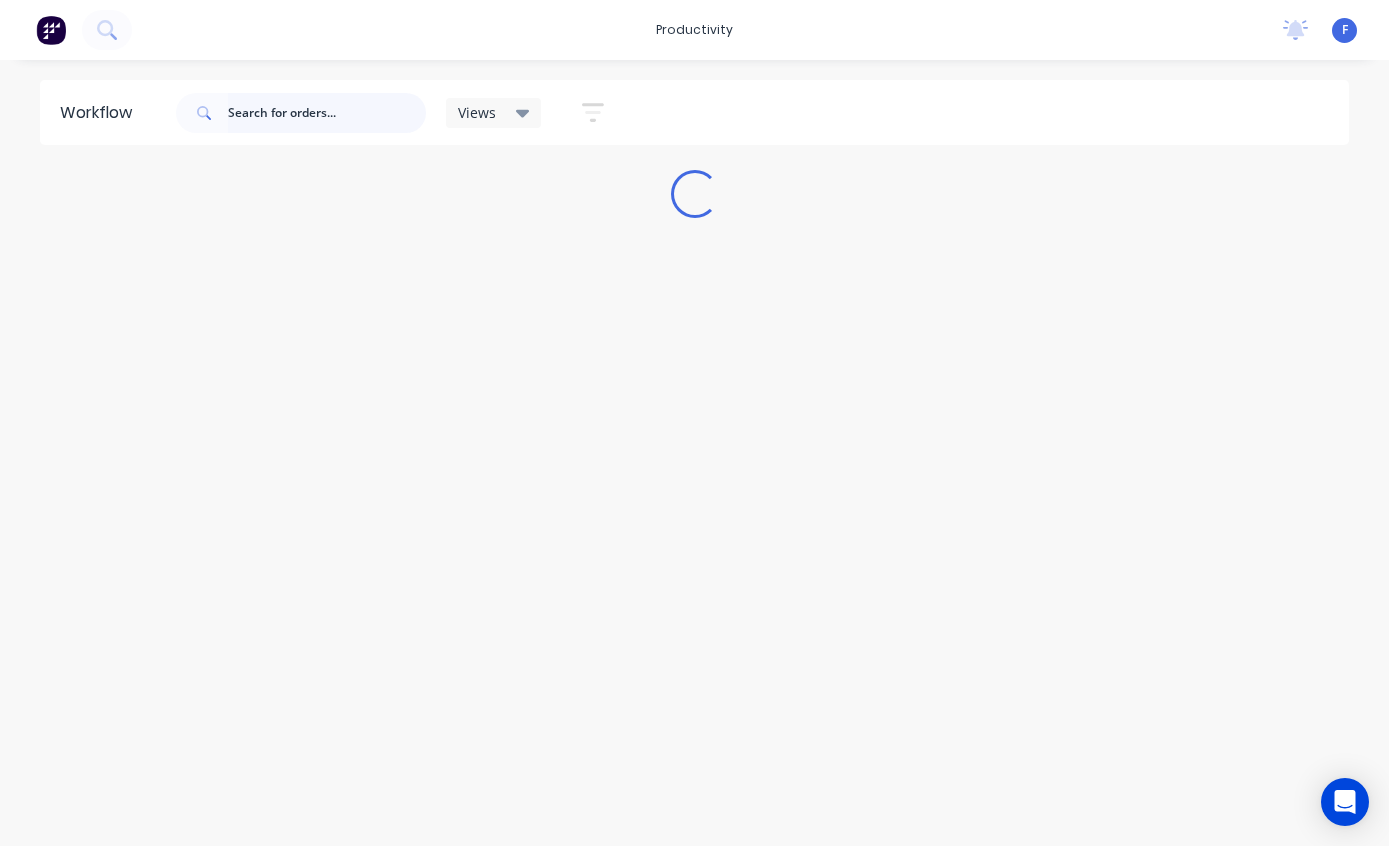 click at bounding box center [327, 113] 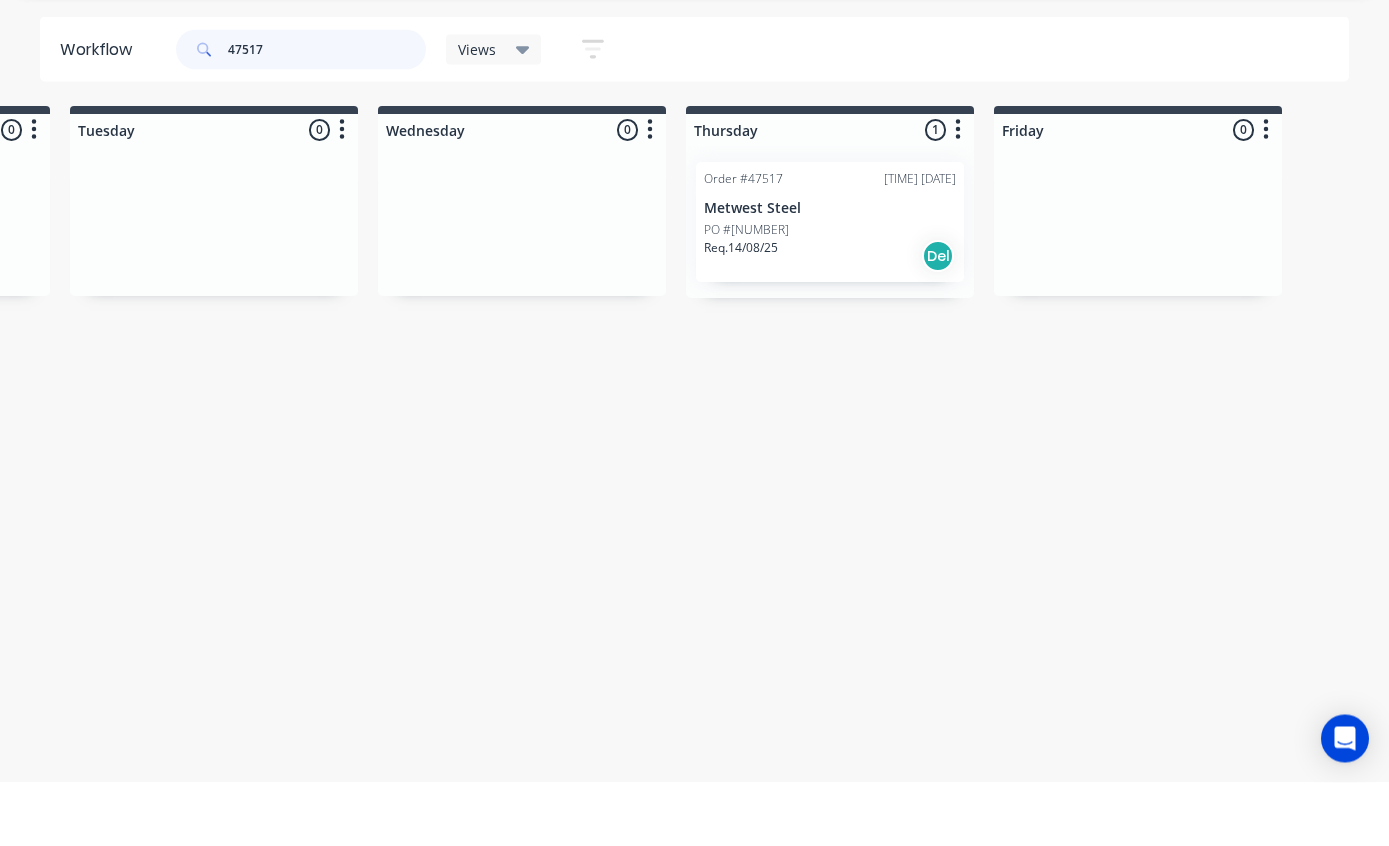 scroll, scrollTop: 0, scrollLeft: 1213, axis: horizontal 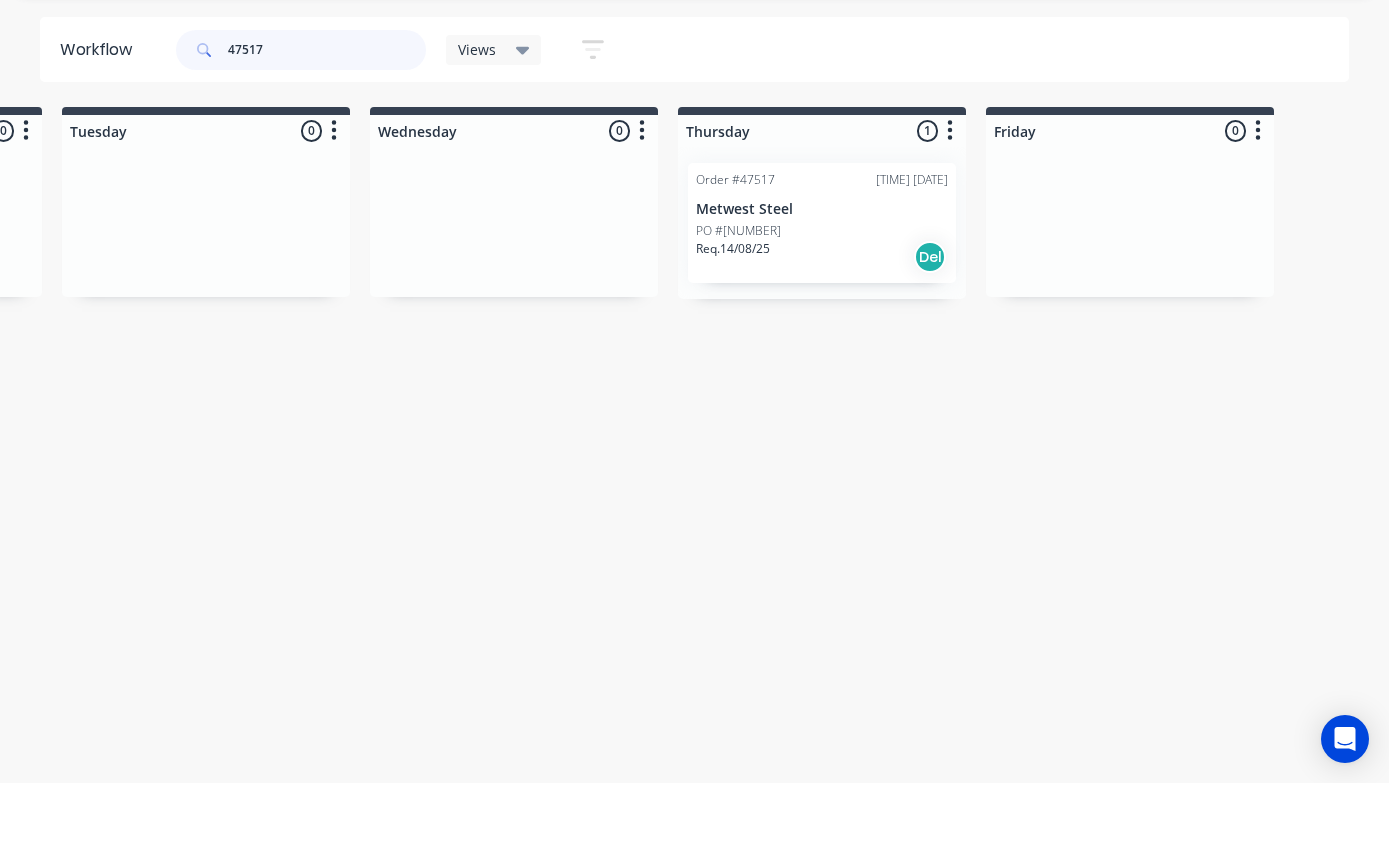 type on "47517" 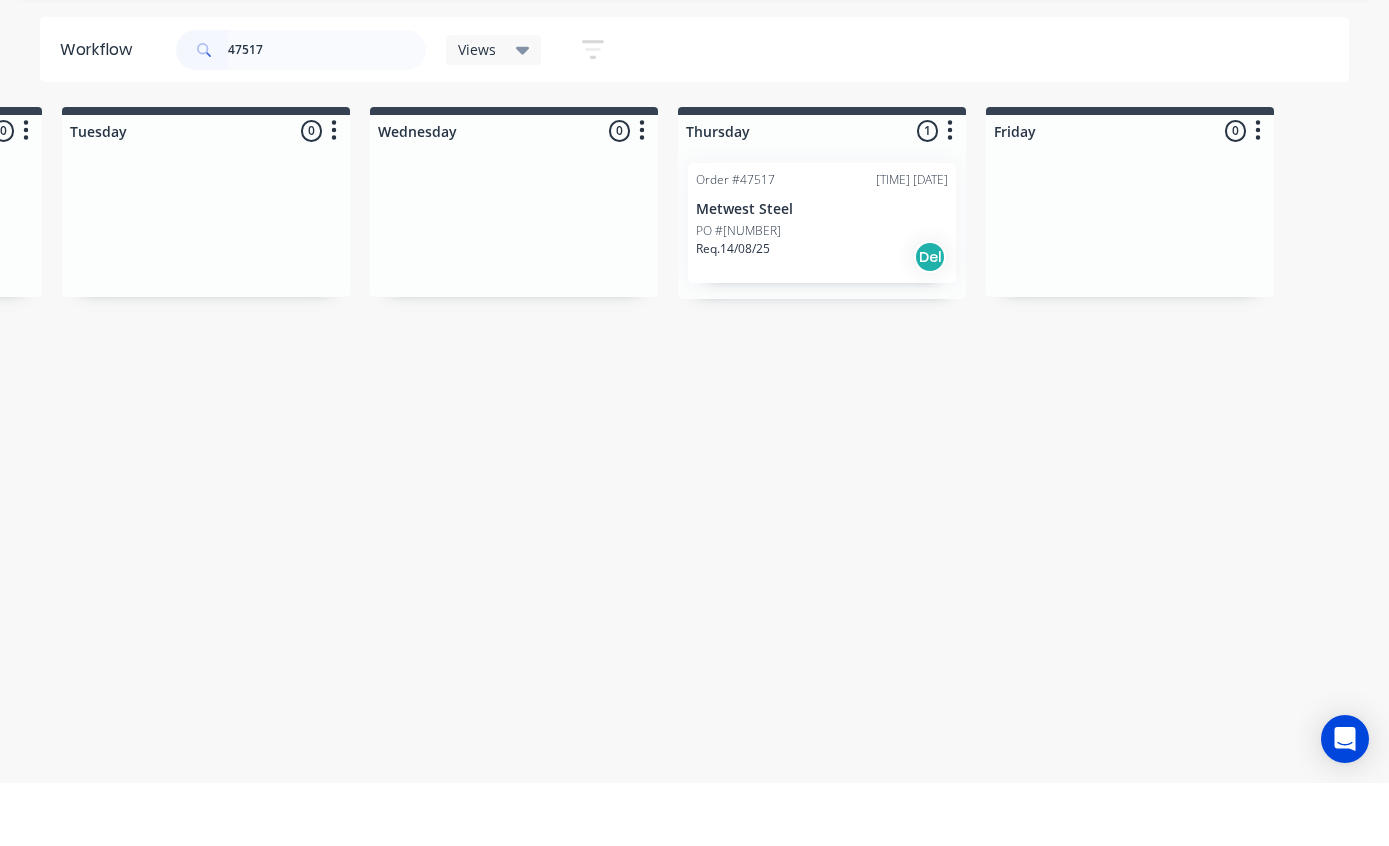click on "PO #34999-MW26" at bounding box center [822, 294] 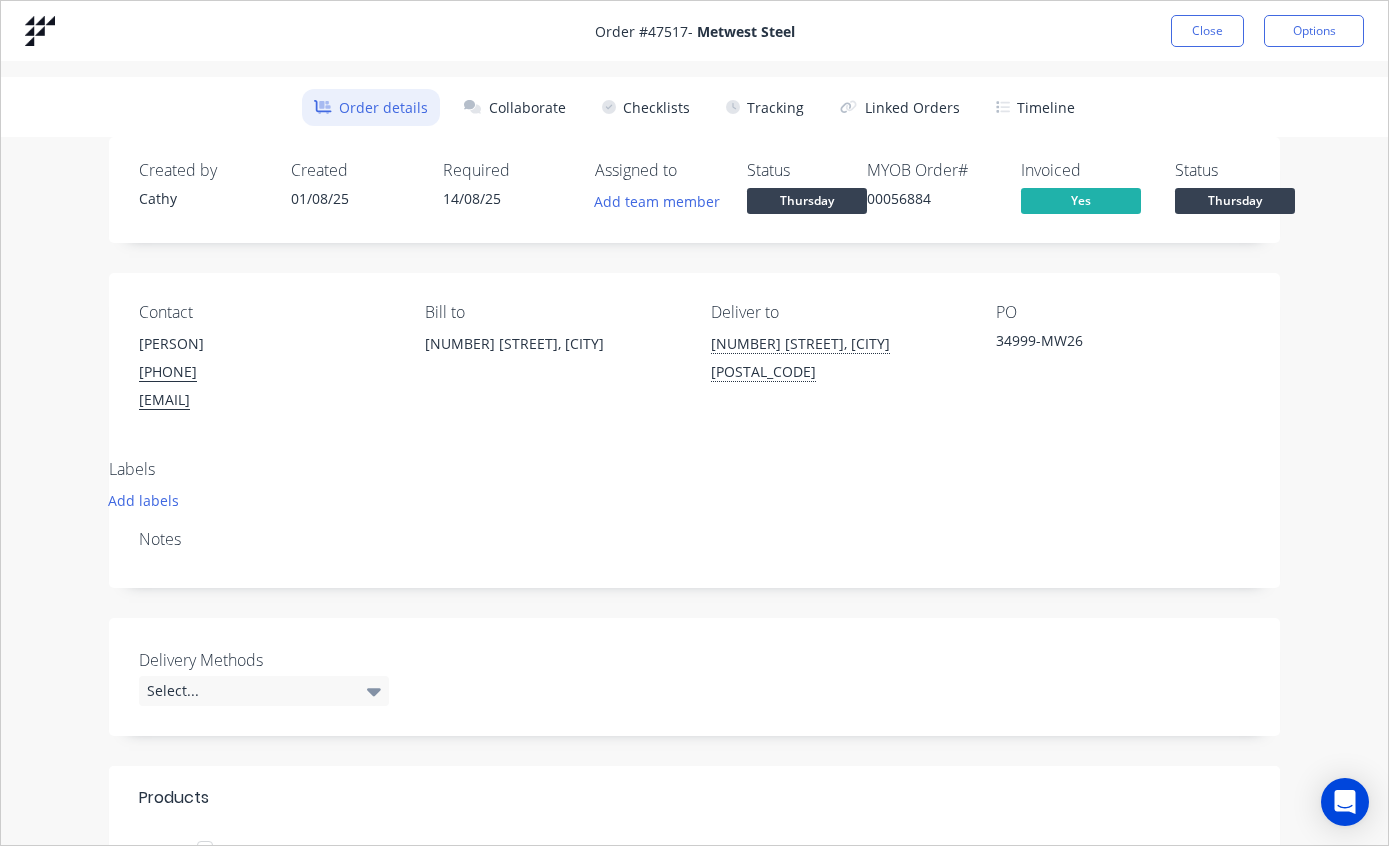 click on "Tracking" at bounding box center (765, 107) 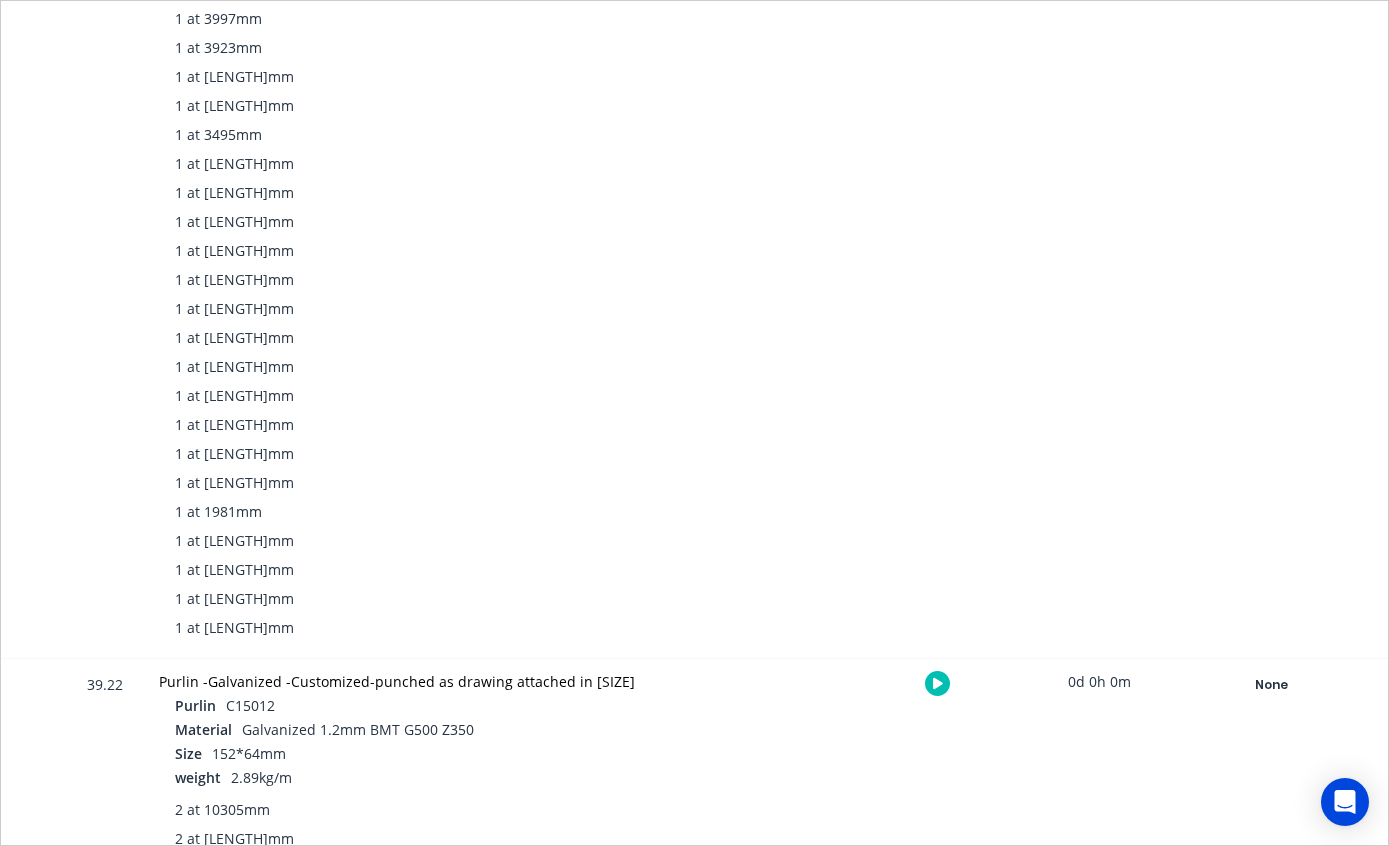 scroll, scrollTop: 1005, scrollLeft: 0, axis: vertical 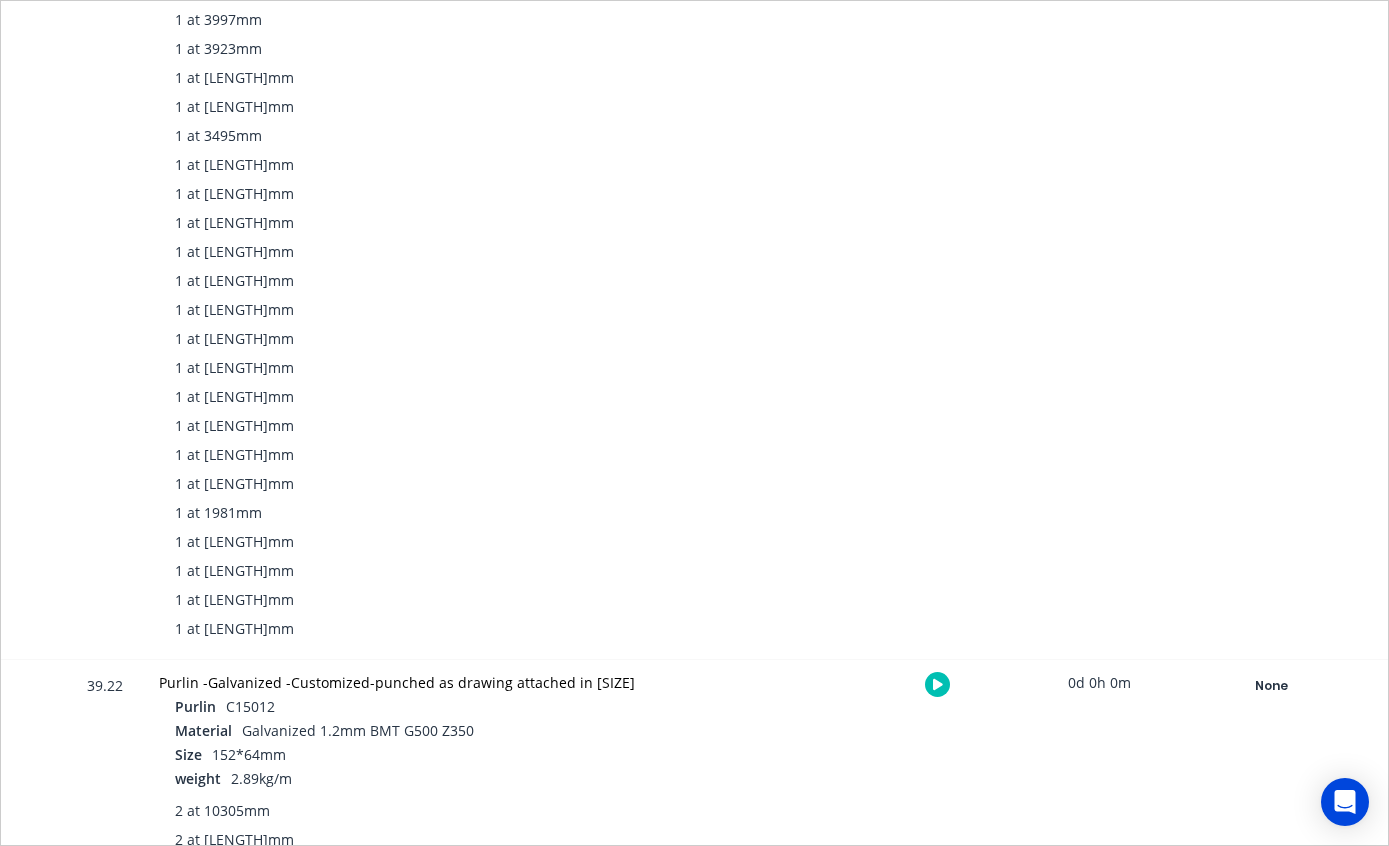 click on "None" at bounding box center [1271, 686] 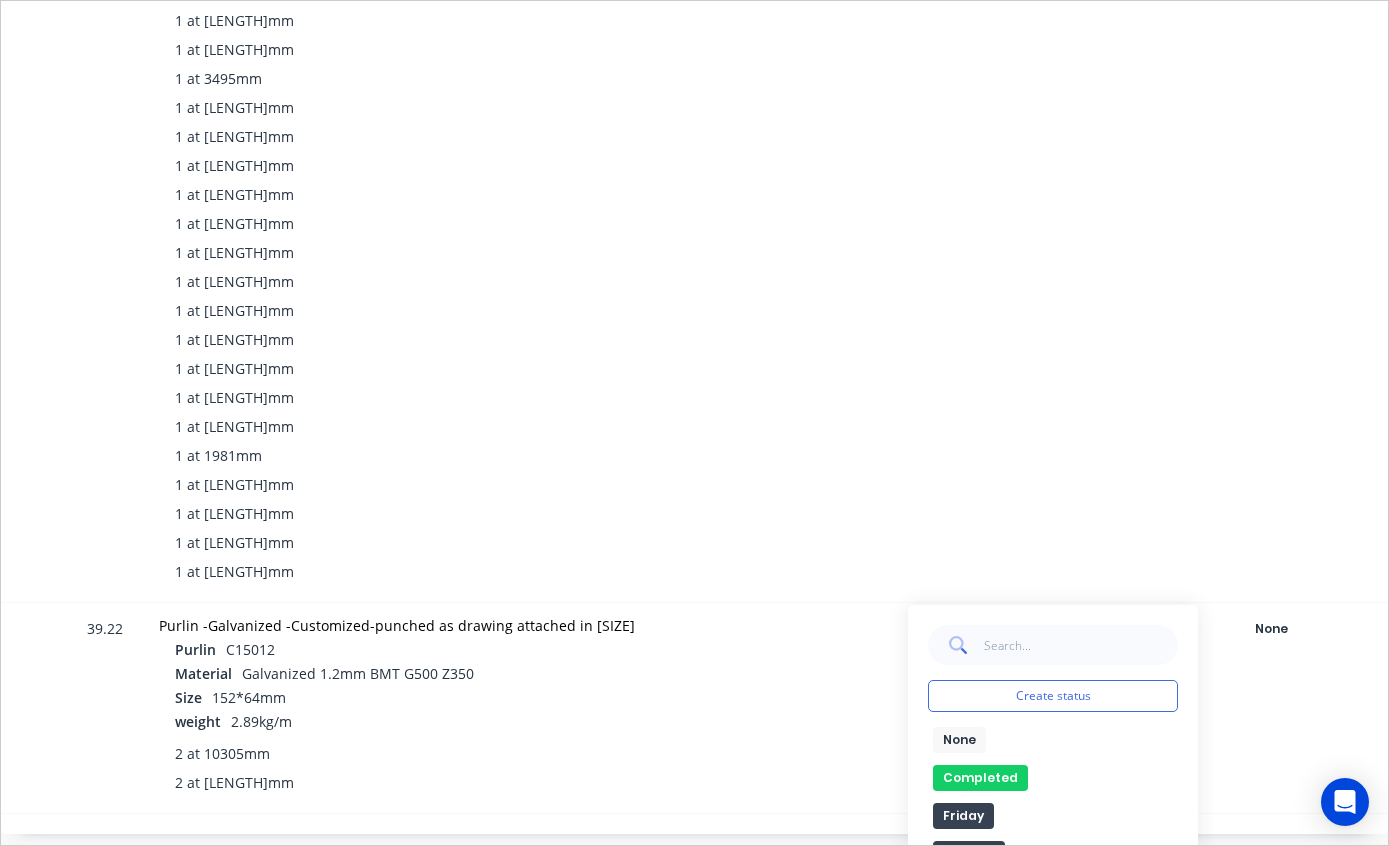 click on "Completed" at bounding box center (980, 778) 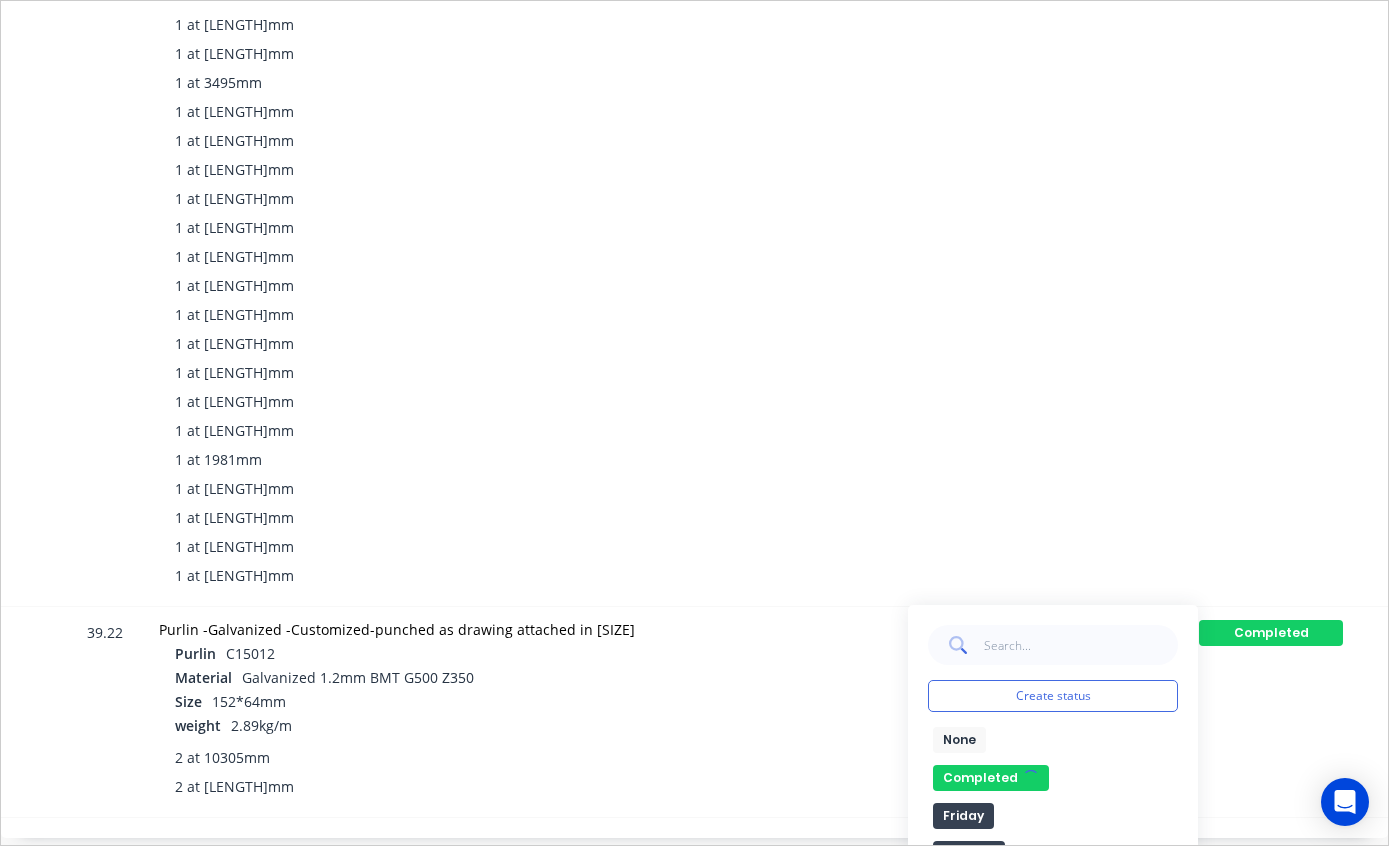 scroll, scrollTop: 1005, scrollLeft: 0, axis: vertical 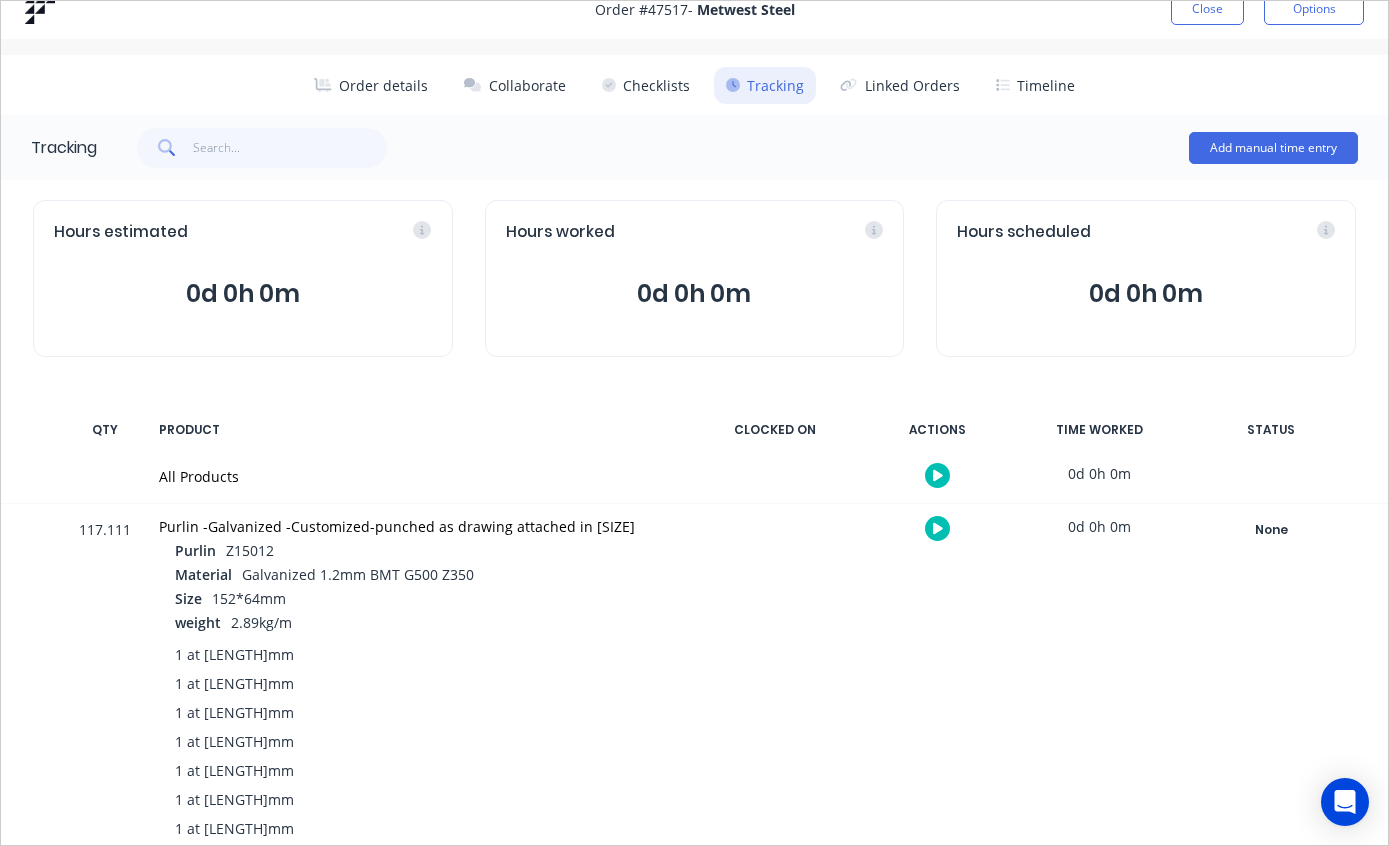 click on "None" at bounding box center (1271, 530) 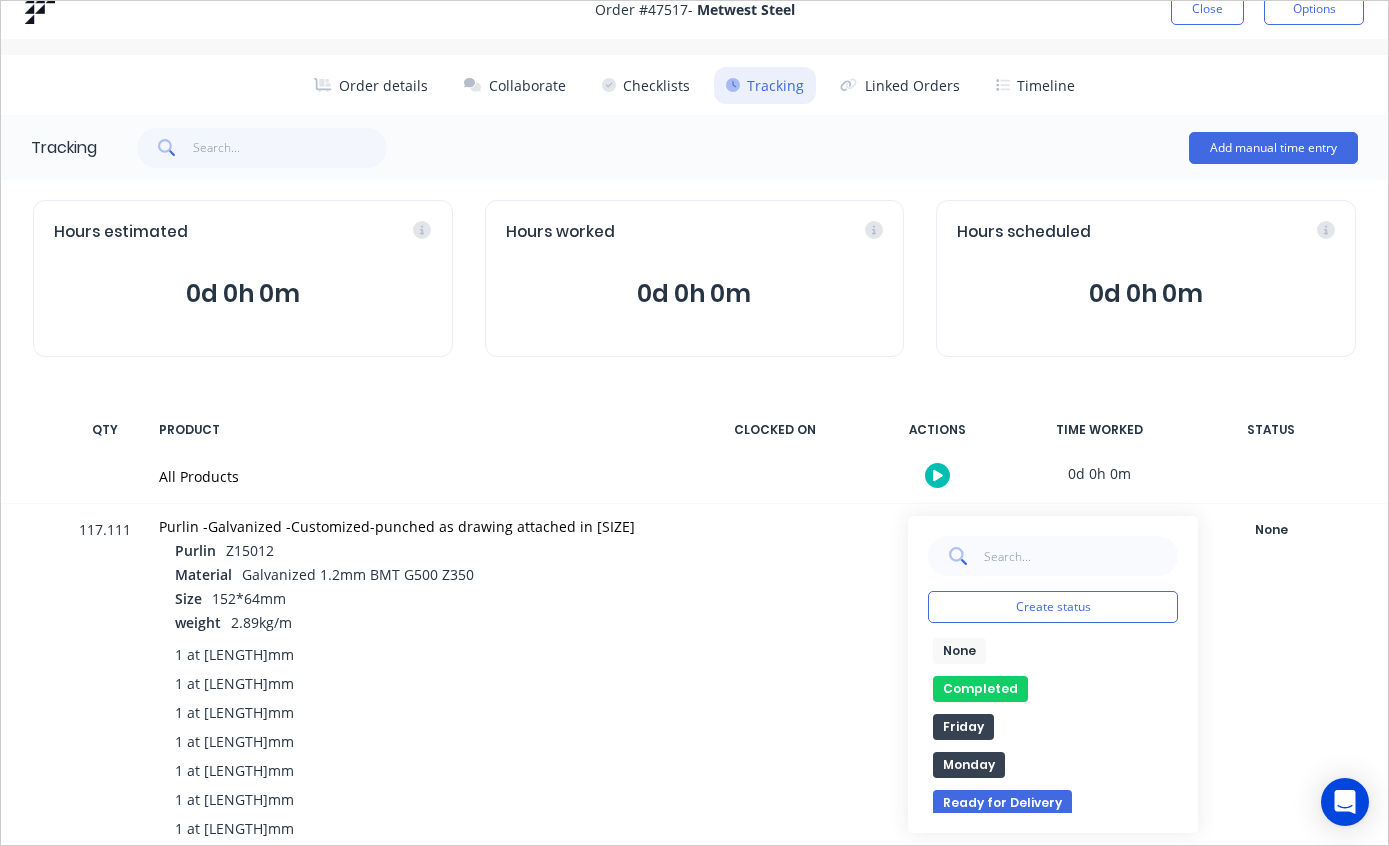 click on "Completed" at bounding box center (980, 689) 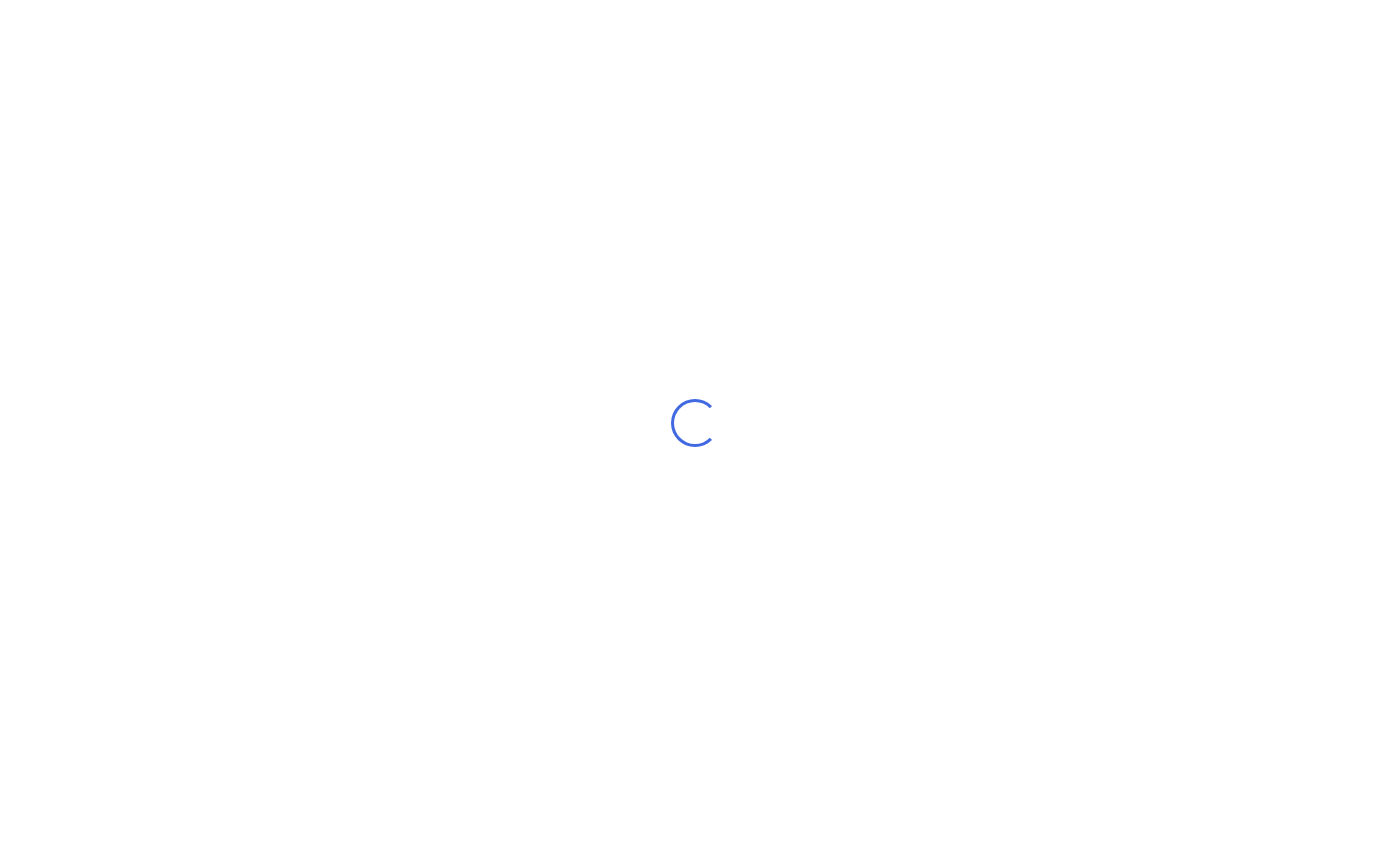 scroll, scrollTop: 0, scrollLeft: 0, axis: both 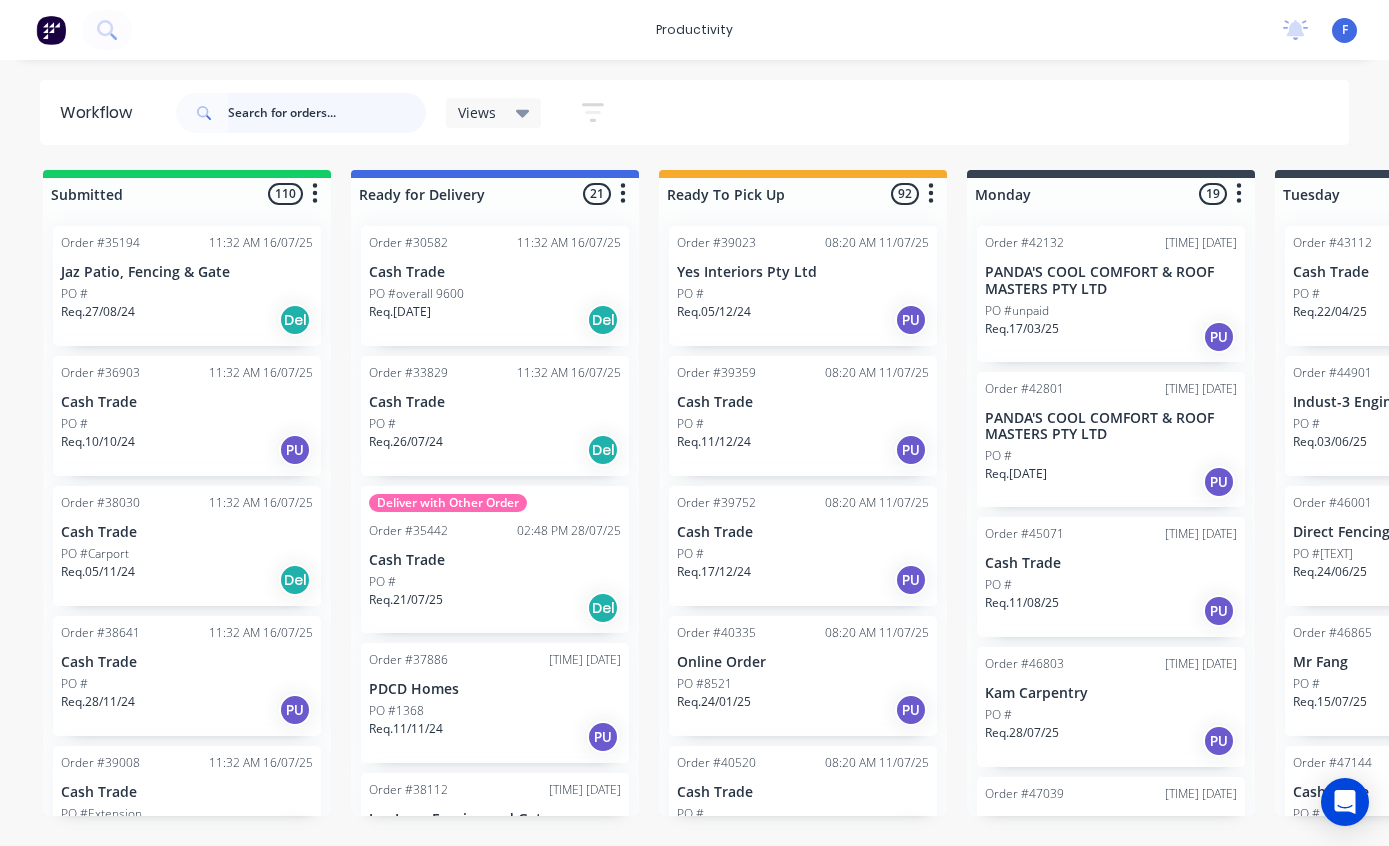 click at bounding box center [327, 113] 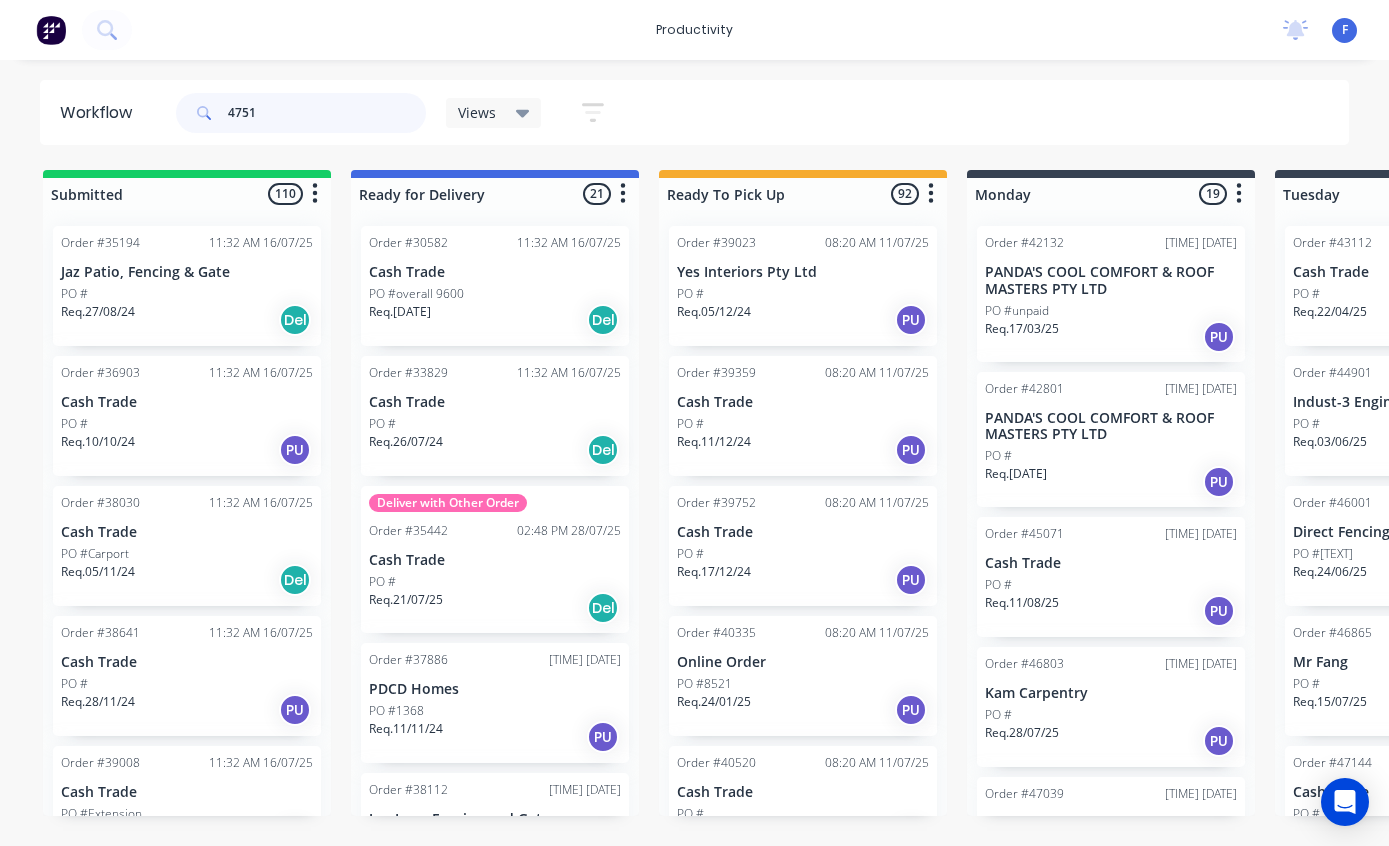 type on "47517" 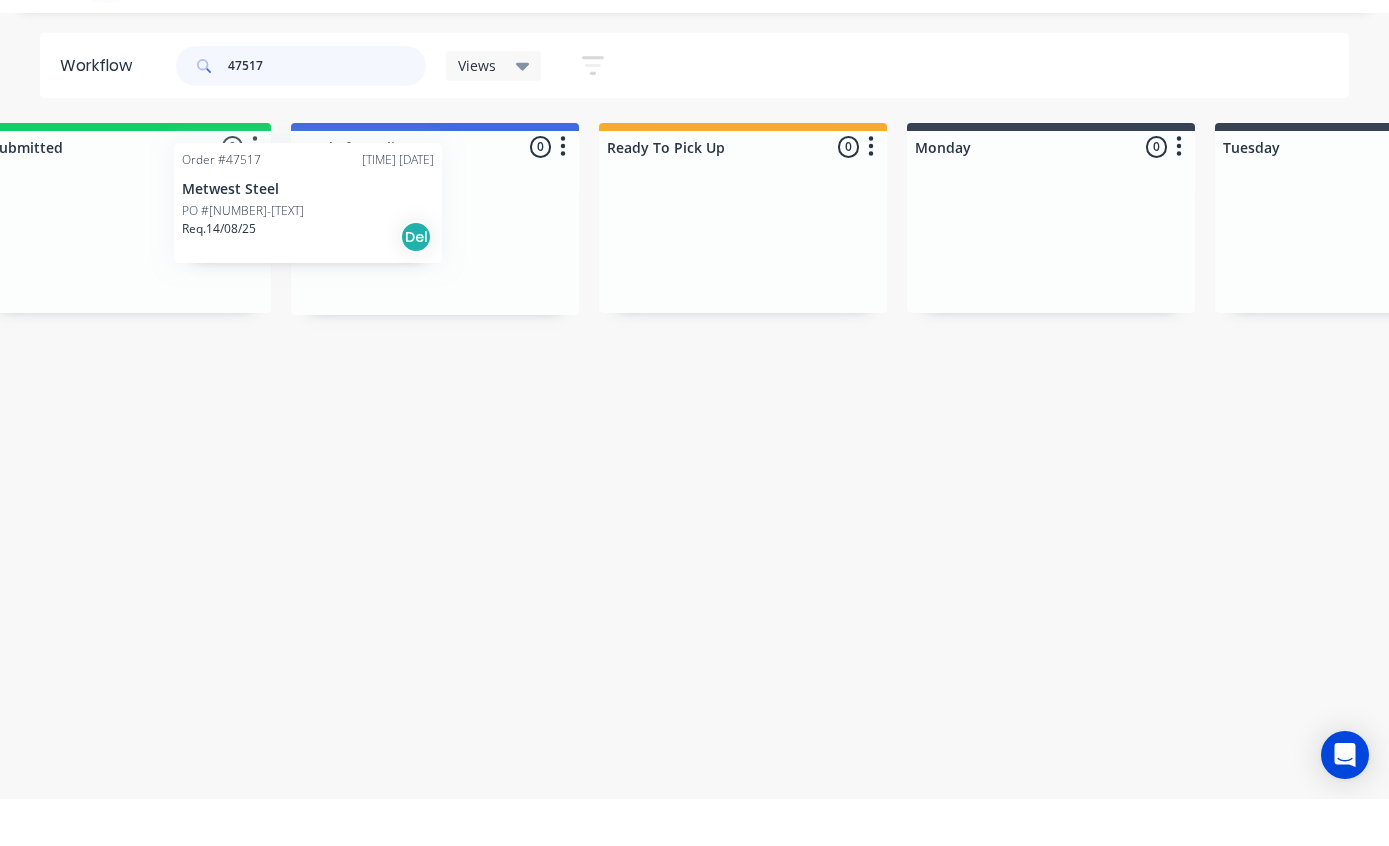 scroll, scrollTop: 0, scrollLeft: 57, axis: horizontal 